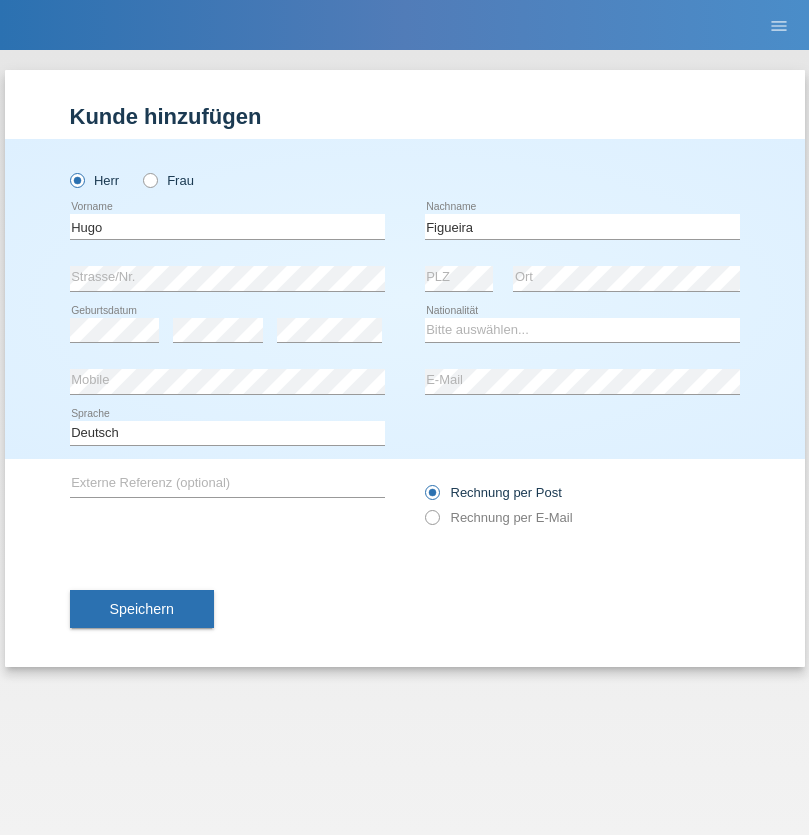 scroll, scrollTop: 0, scrollLeft: 0, axis: both 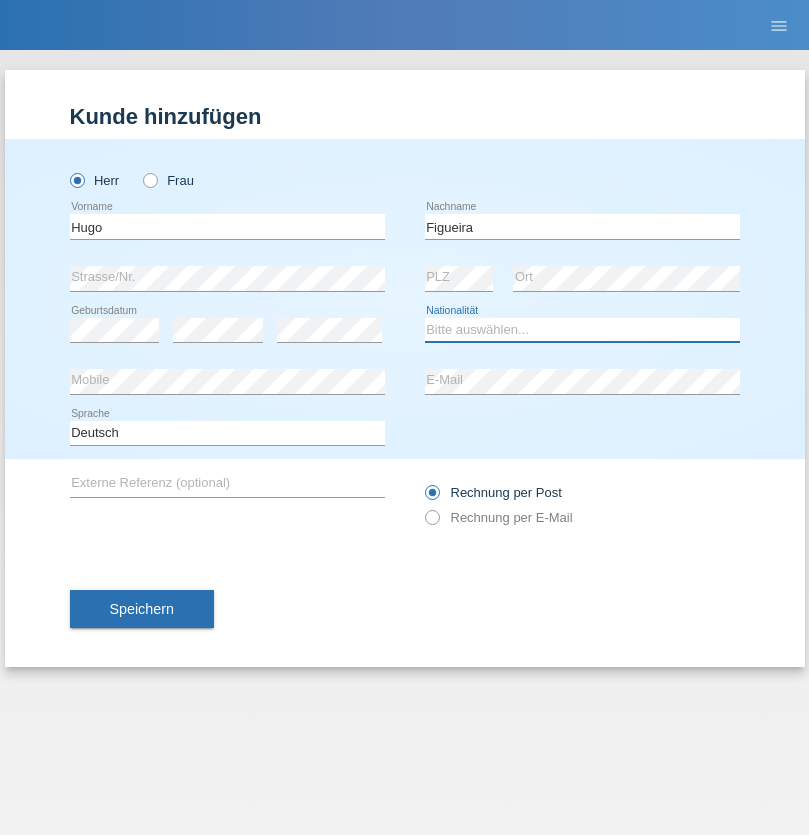 select on "PT" 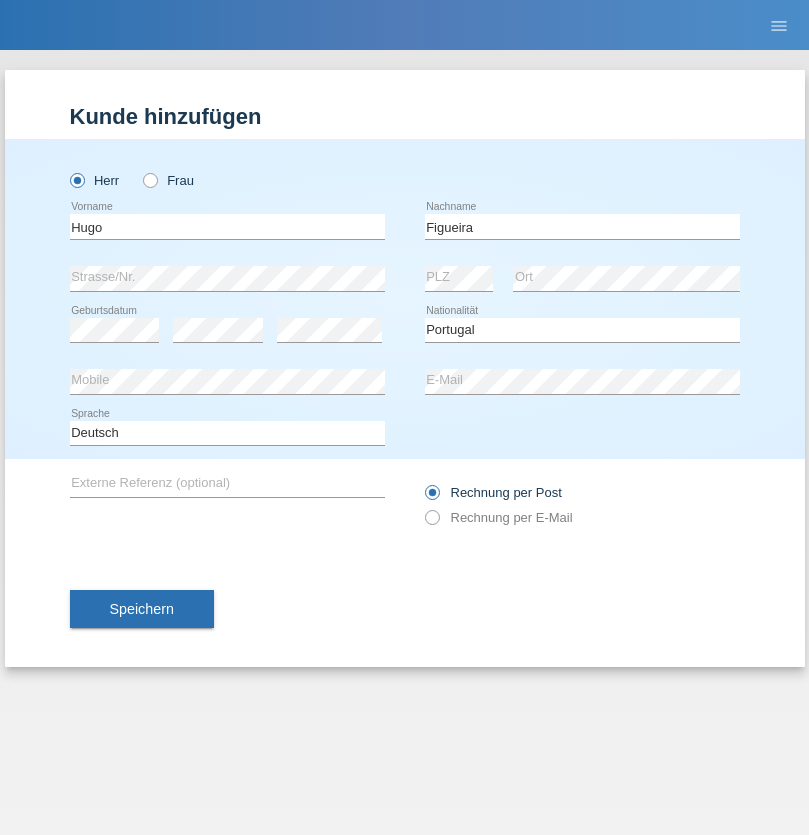 select on "C" 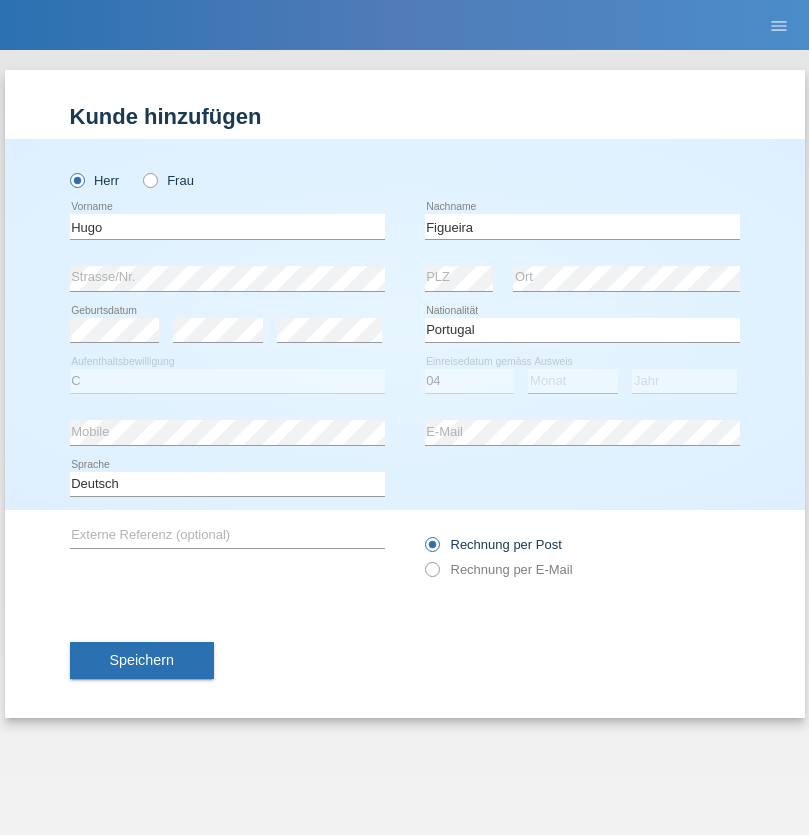 select on "02" 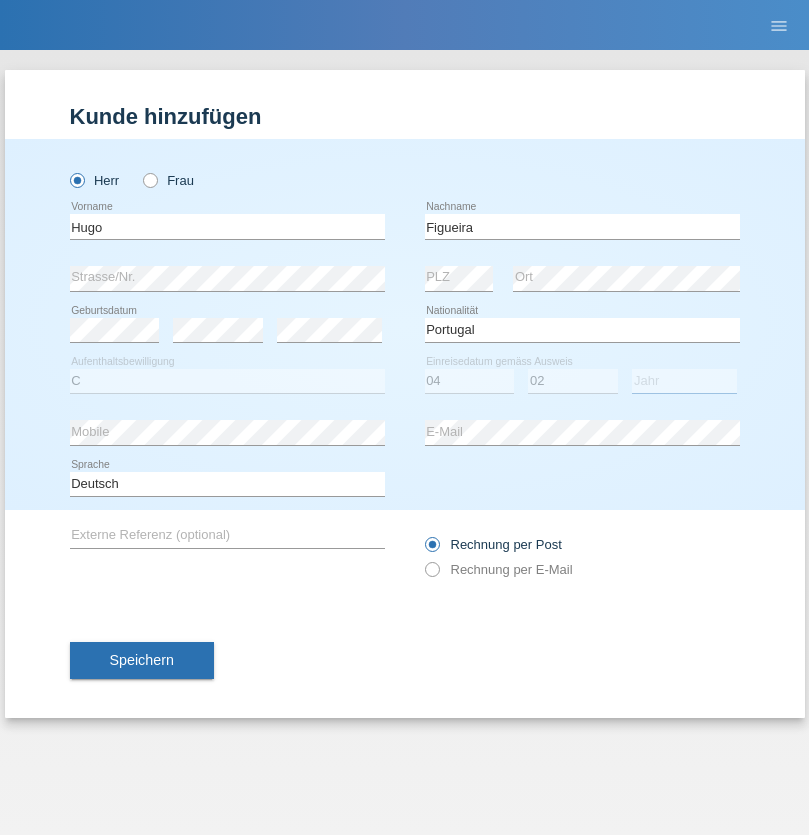 select on "2012" 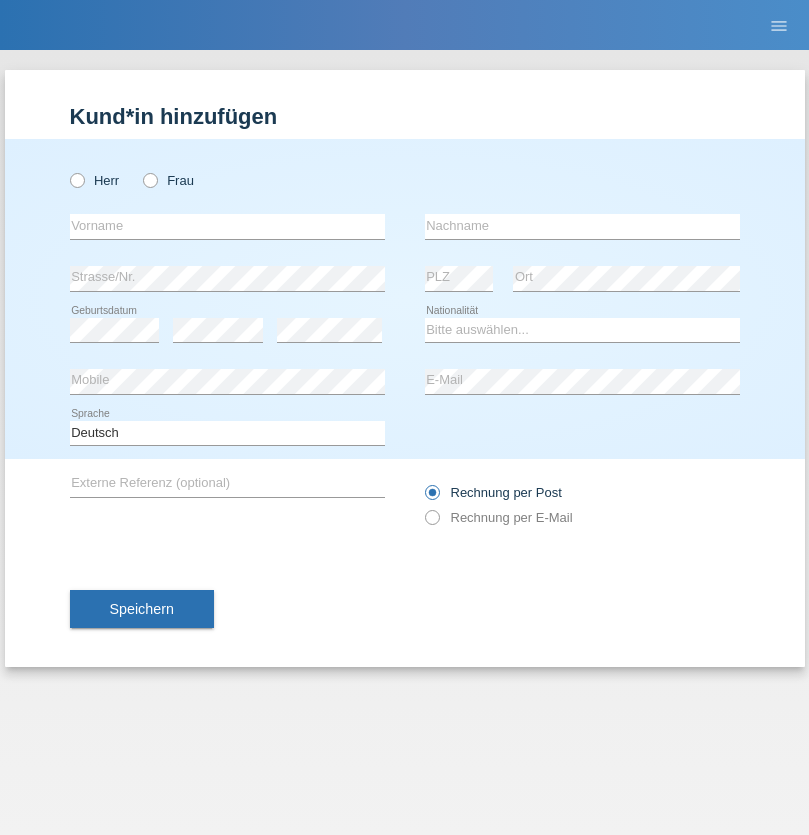 scroll, scrollTop: 0, scrollLeft: 0, axis: both 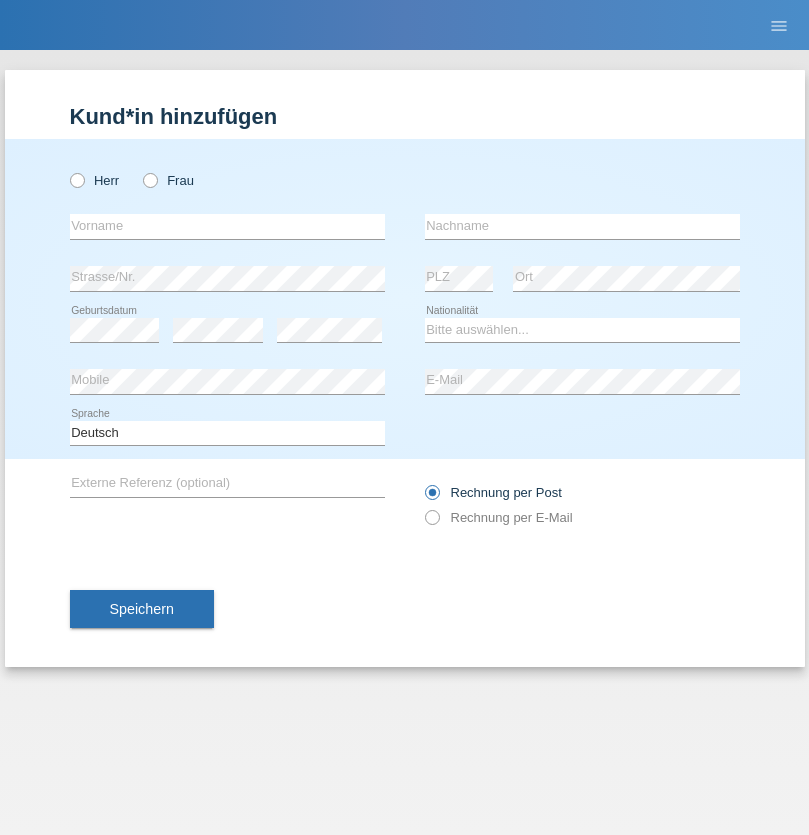 radio on "true" 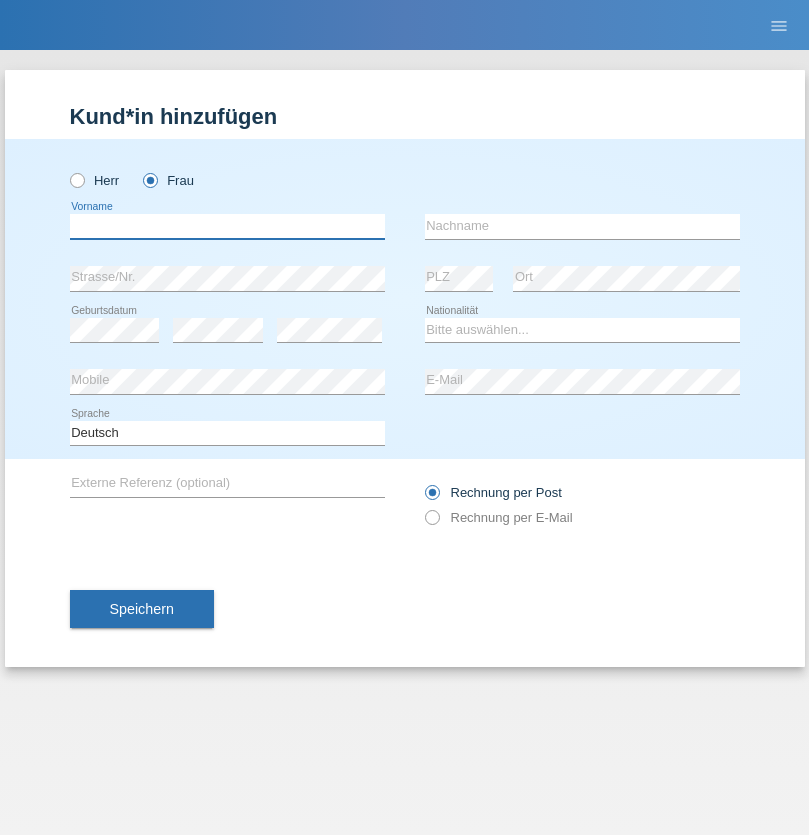 click at bounding box center [227, 226] 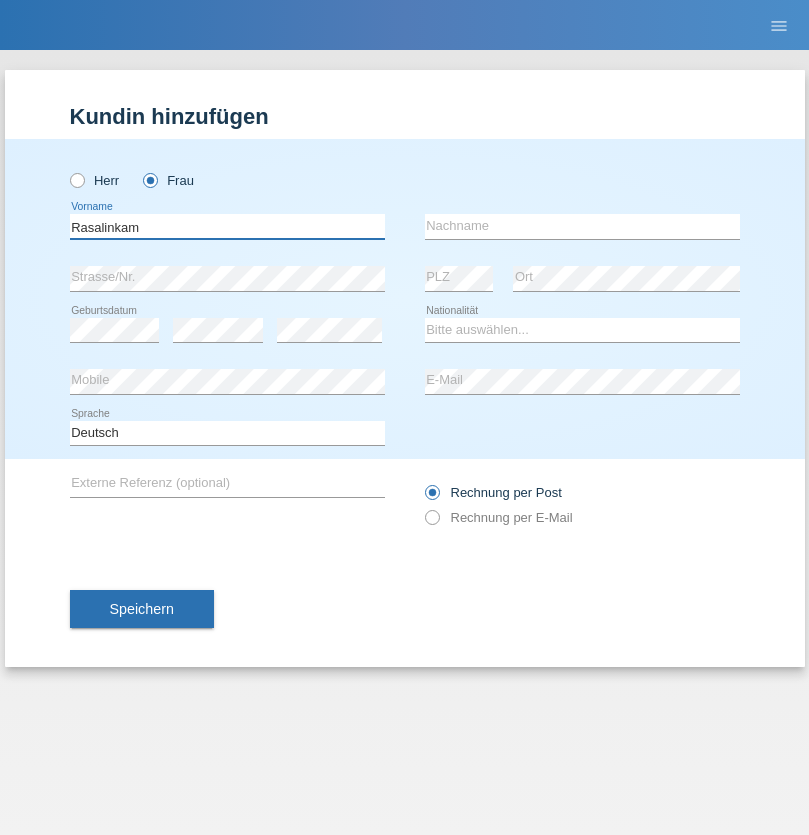 type on "Rasalinkam" 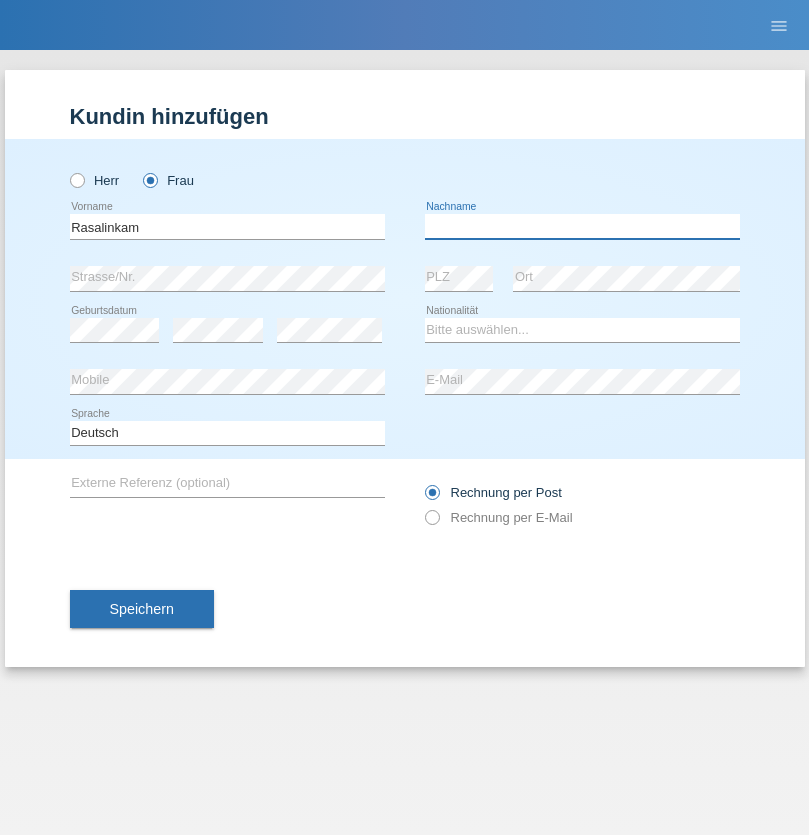 click at bounding box center (582, 226) 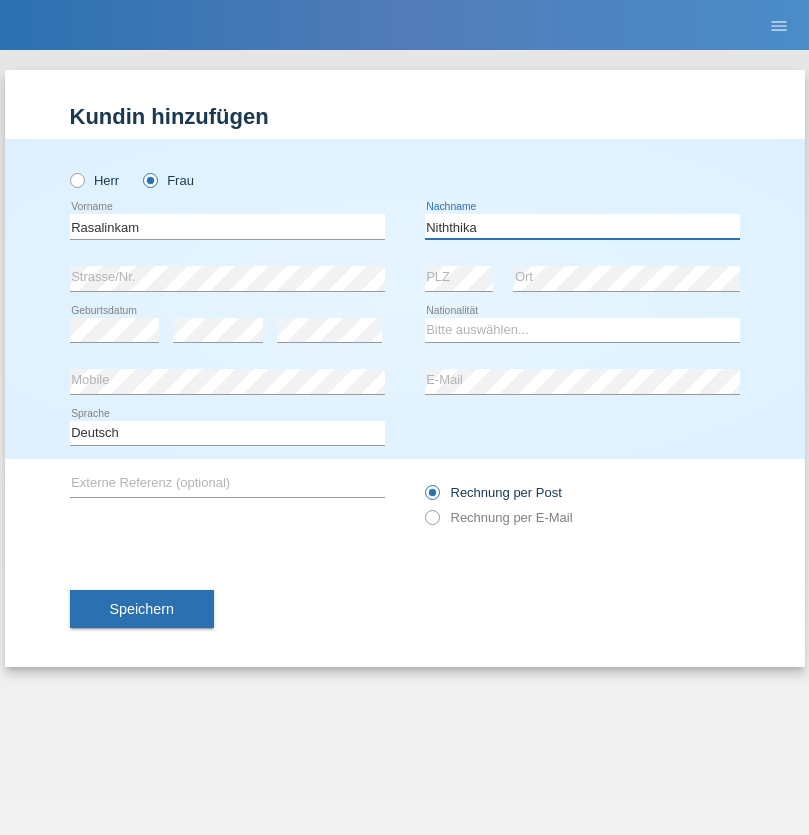 type on "Niththika" 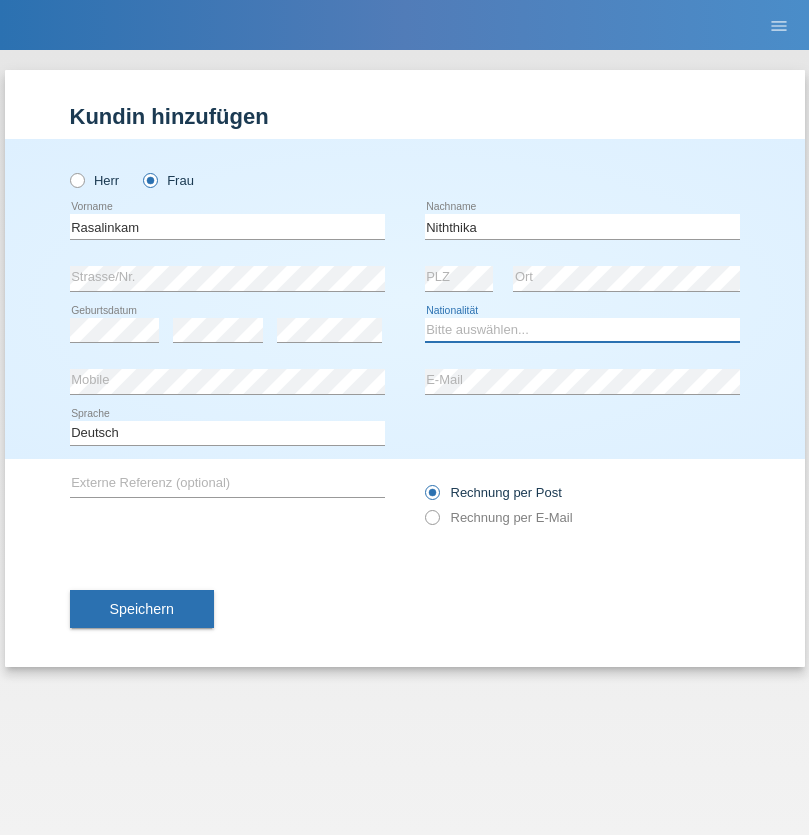 select on "LK" 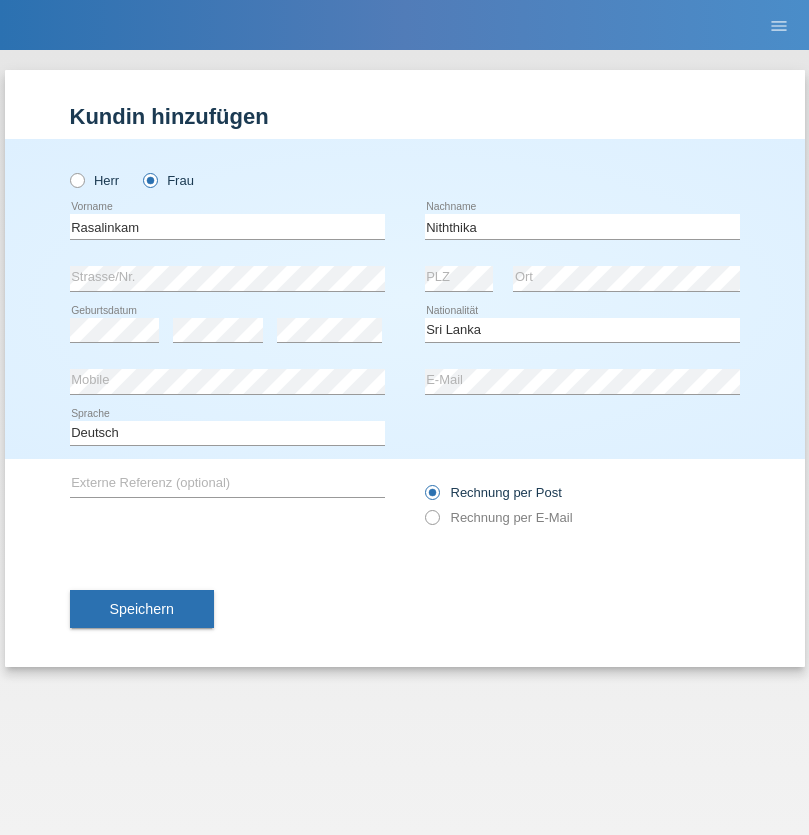 select on "C" 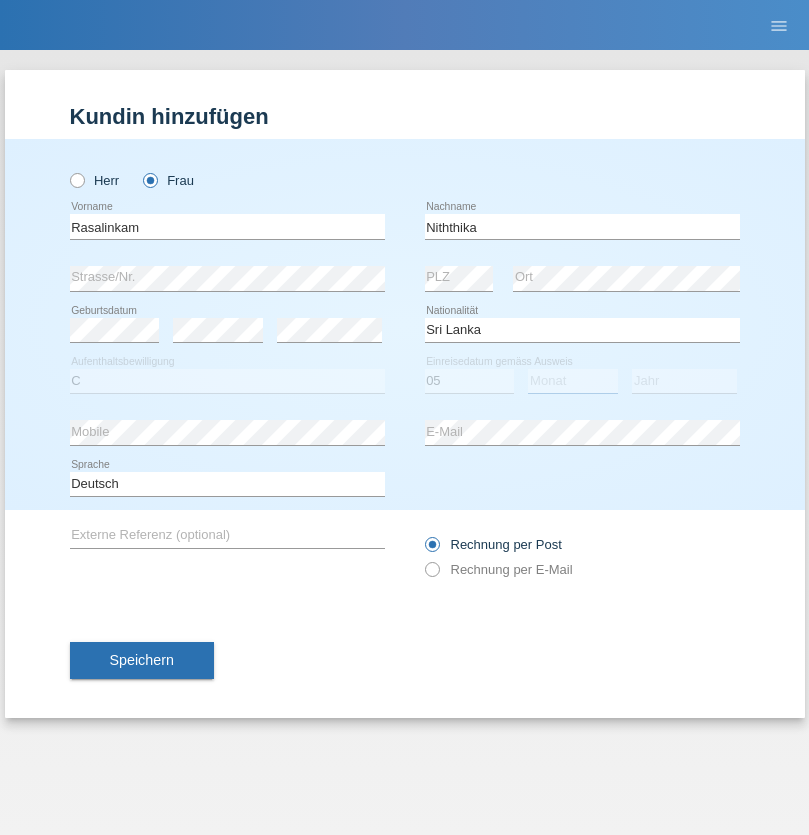 select on "08" 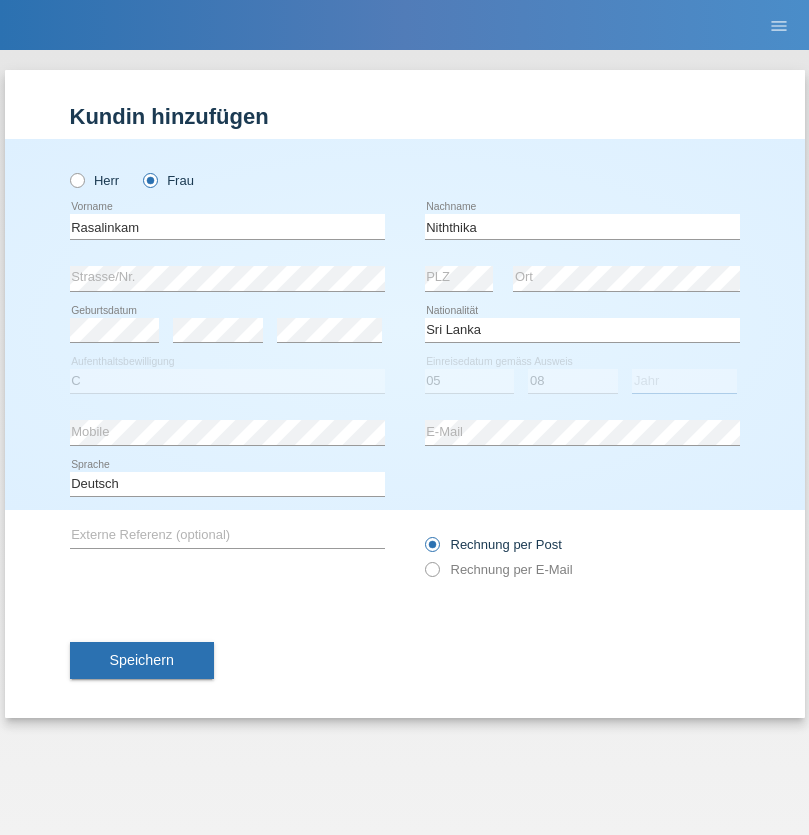 select on "2021" 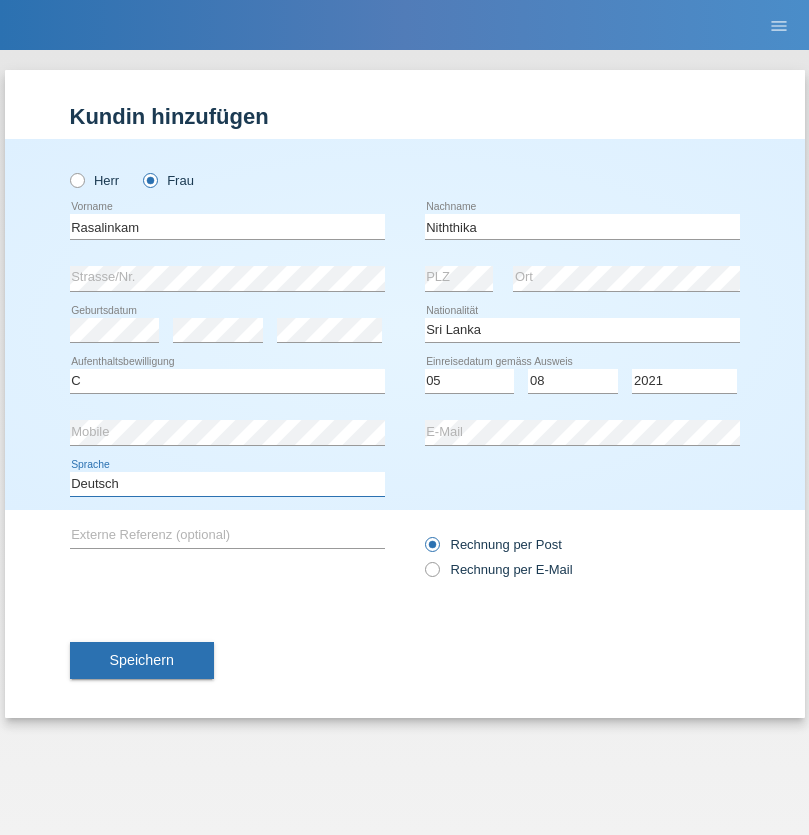 select on "en" 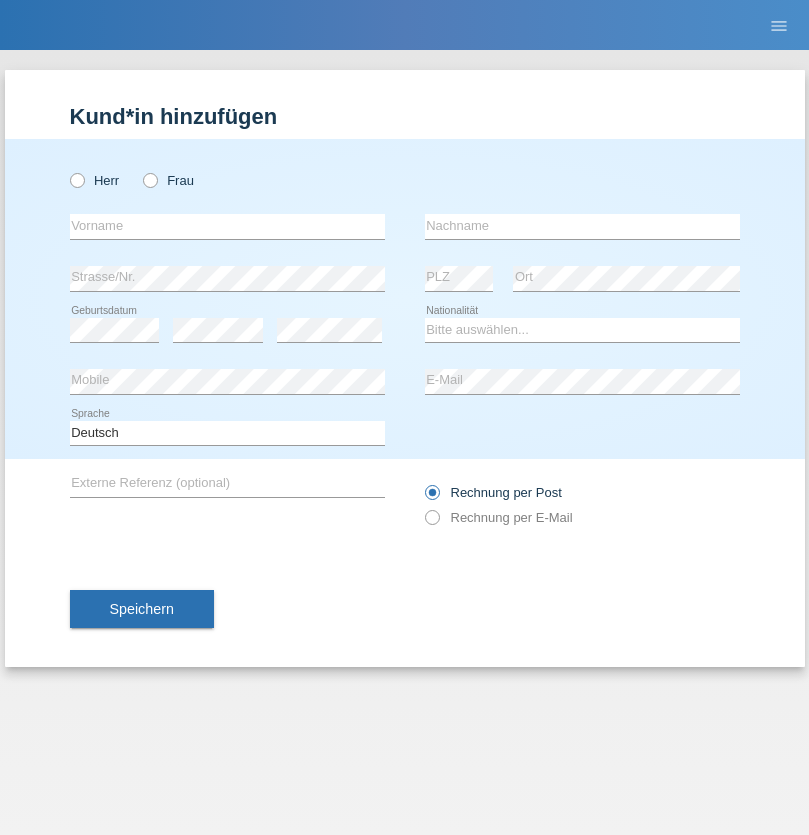scroll, scrollTop: 0, scrollLeft: 0, axis: both 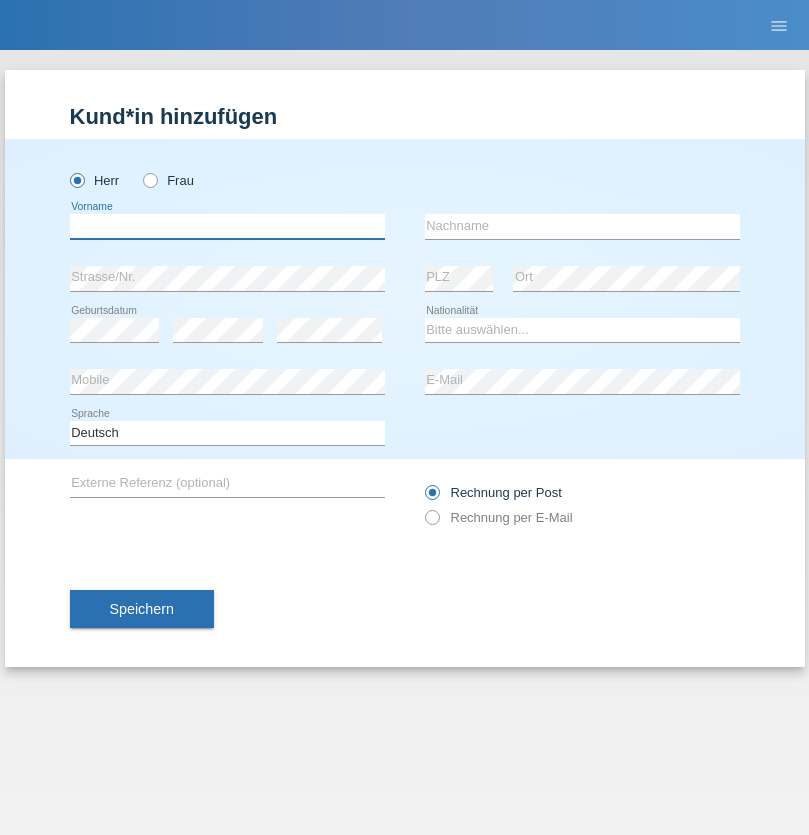 click at bounding box center [227, 226] 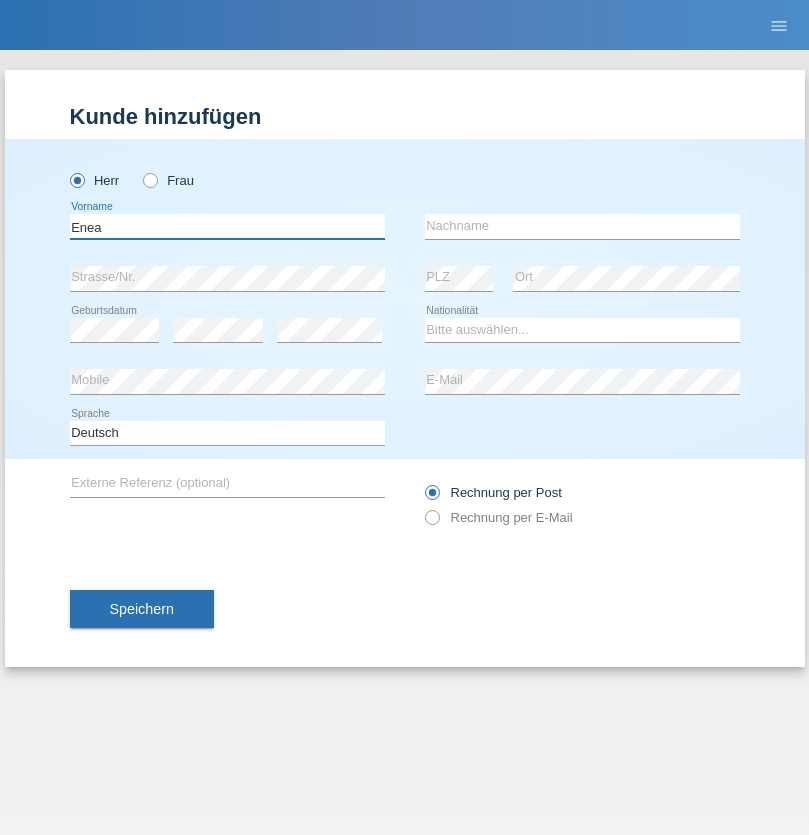 type on "Enea" 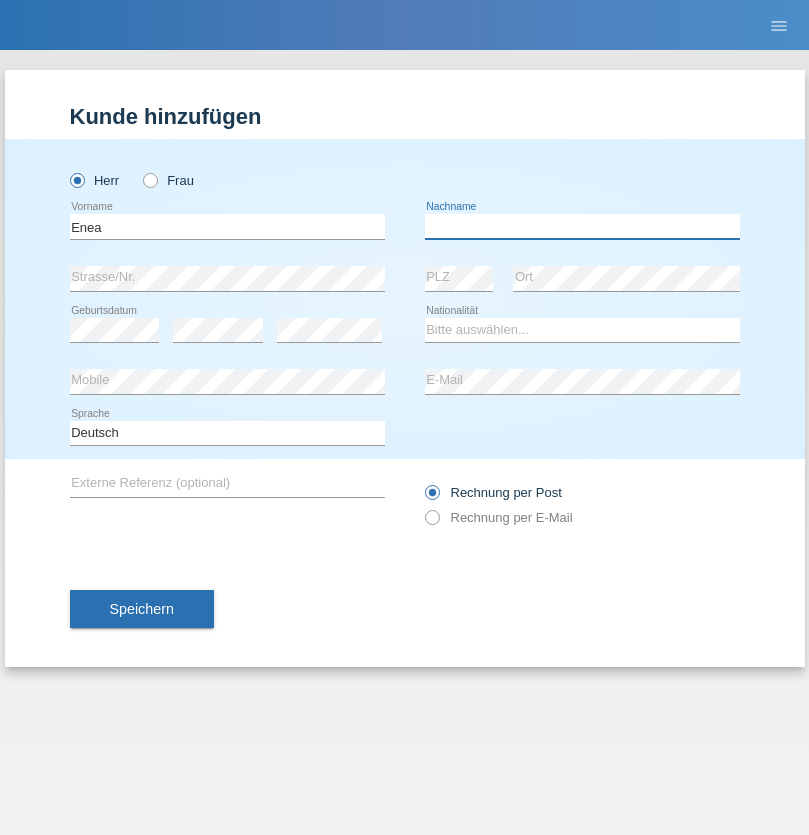 click at bounding box center (582, 226) 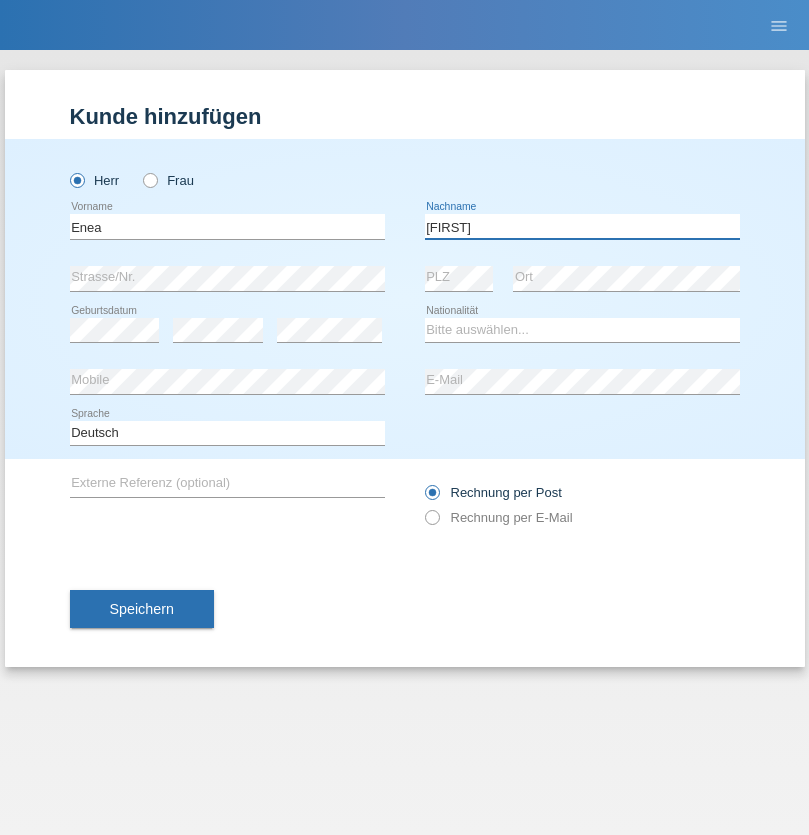 type on "Andrei" 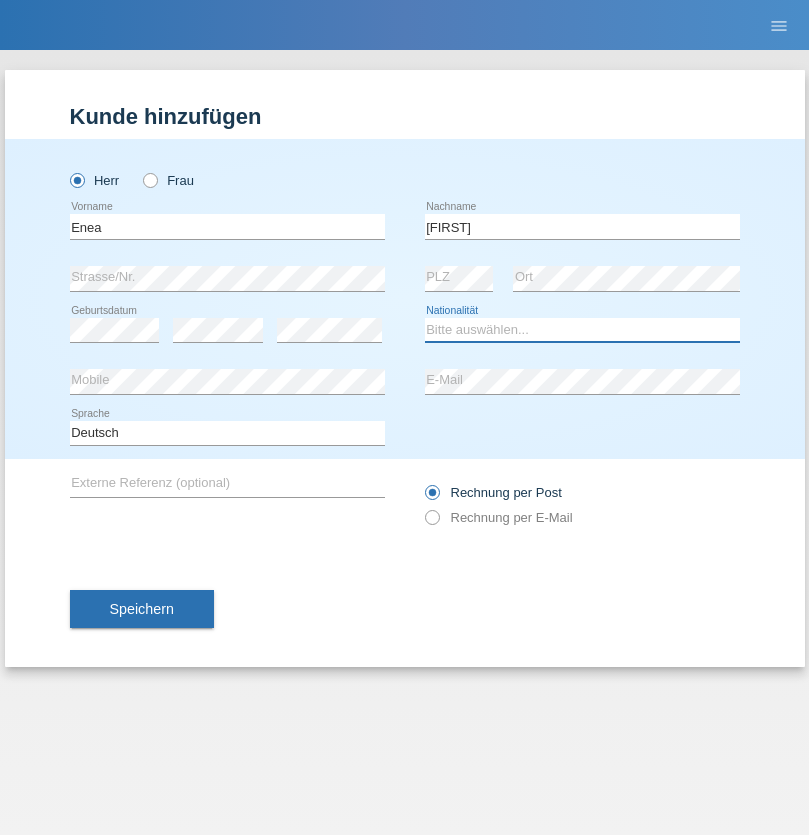 select on "OM" 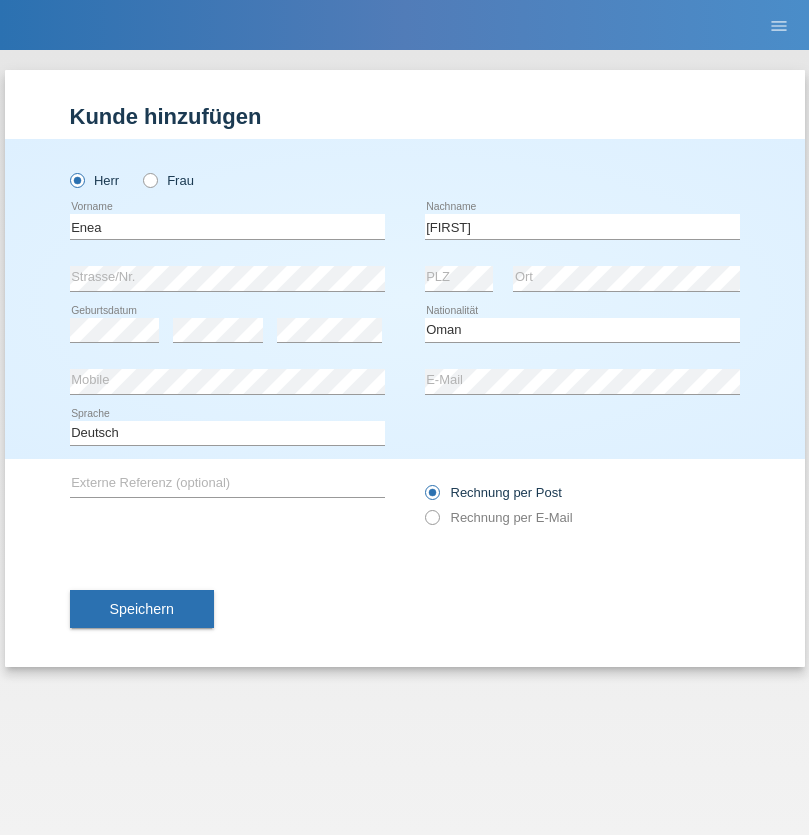 select on "C" 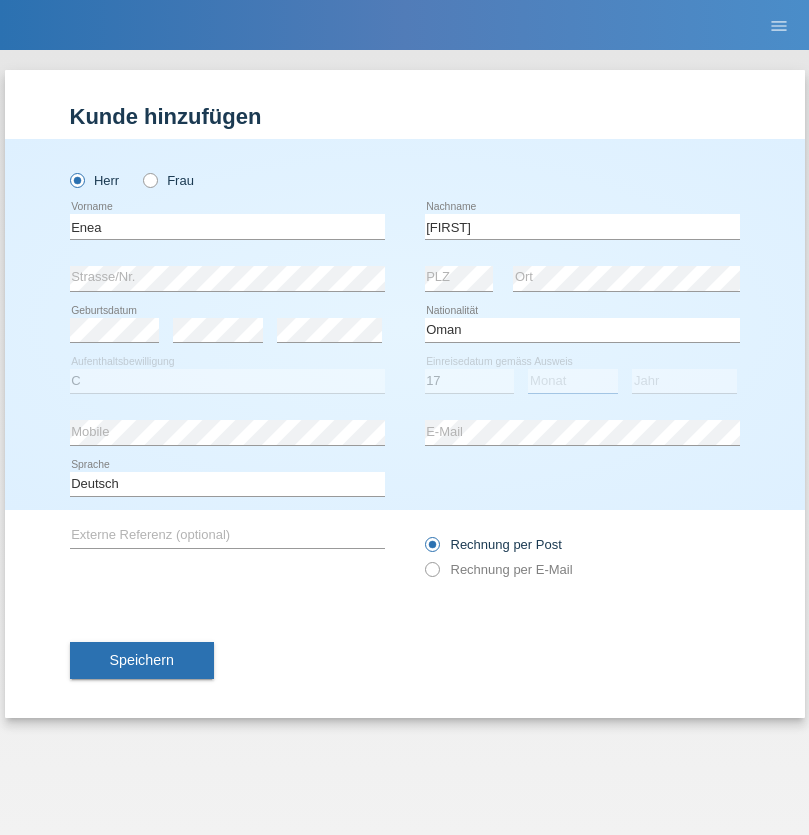 select on "06" 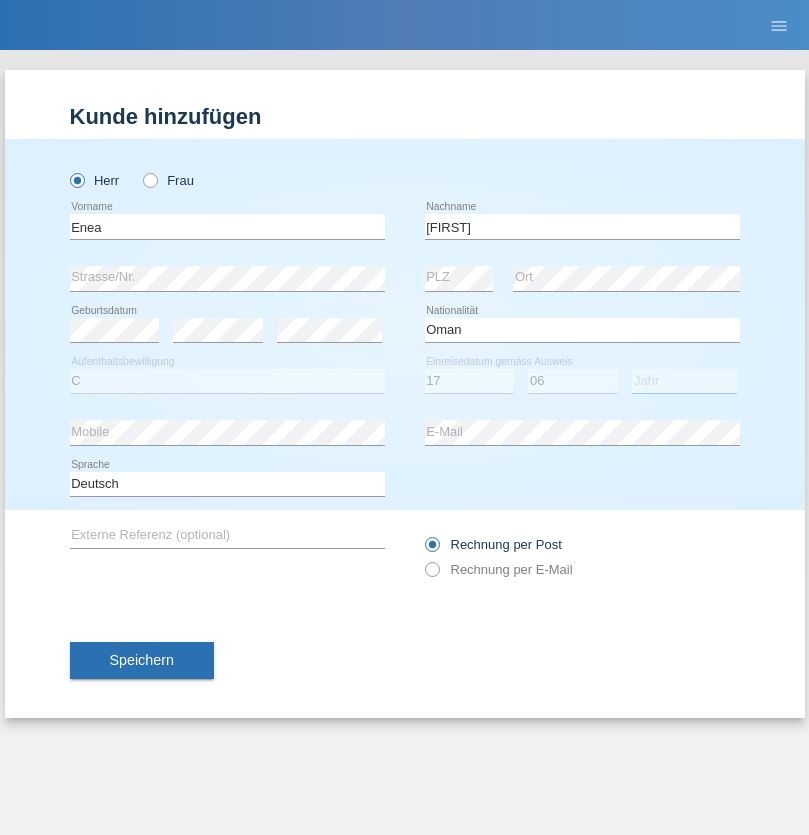 select on "2021" 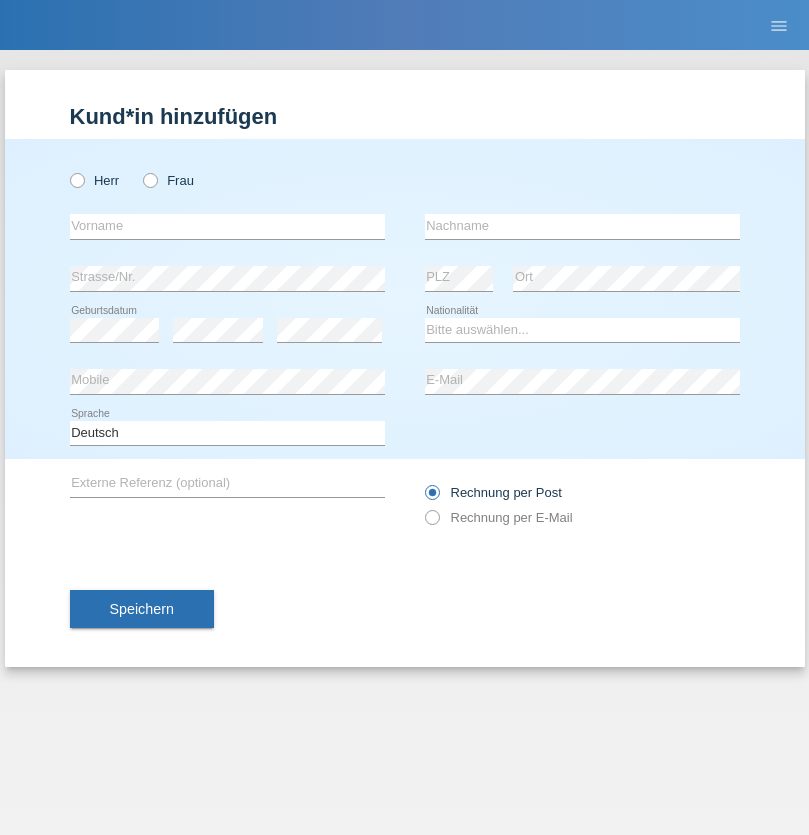 scroll, scrollTop: 0, scrollLeft: 0, axis: both 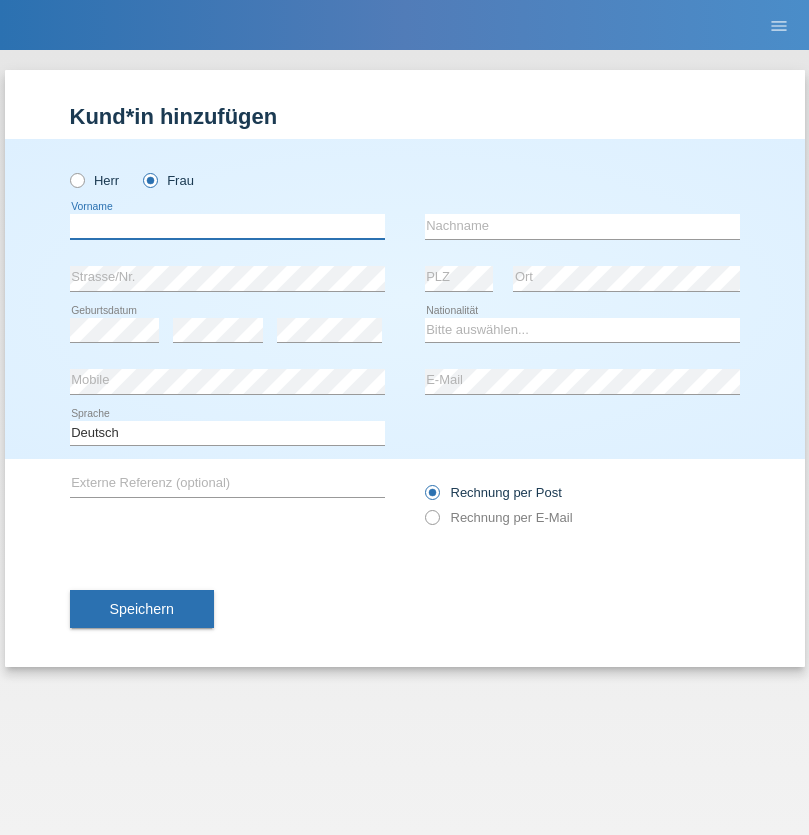 click at bounding box center (227, 226) 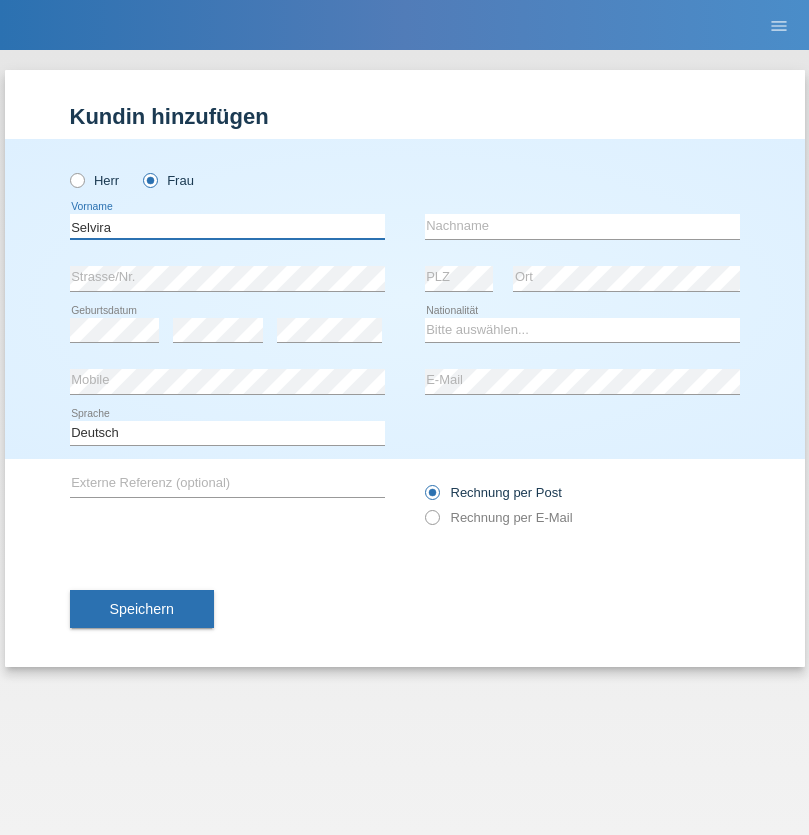type on "Selvira" 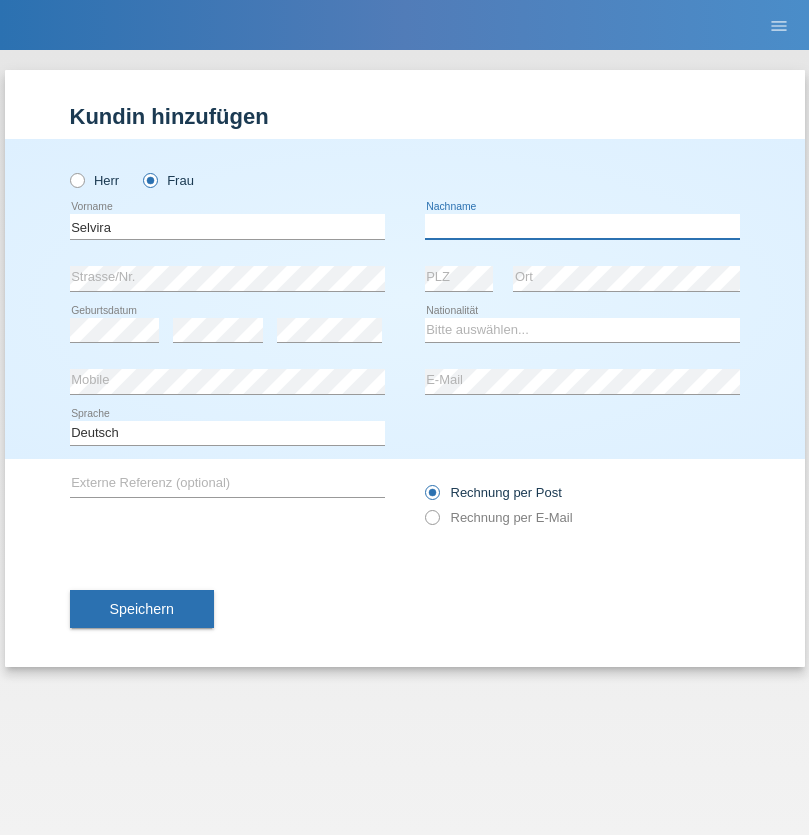 click at bounding box center (582, 226) 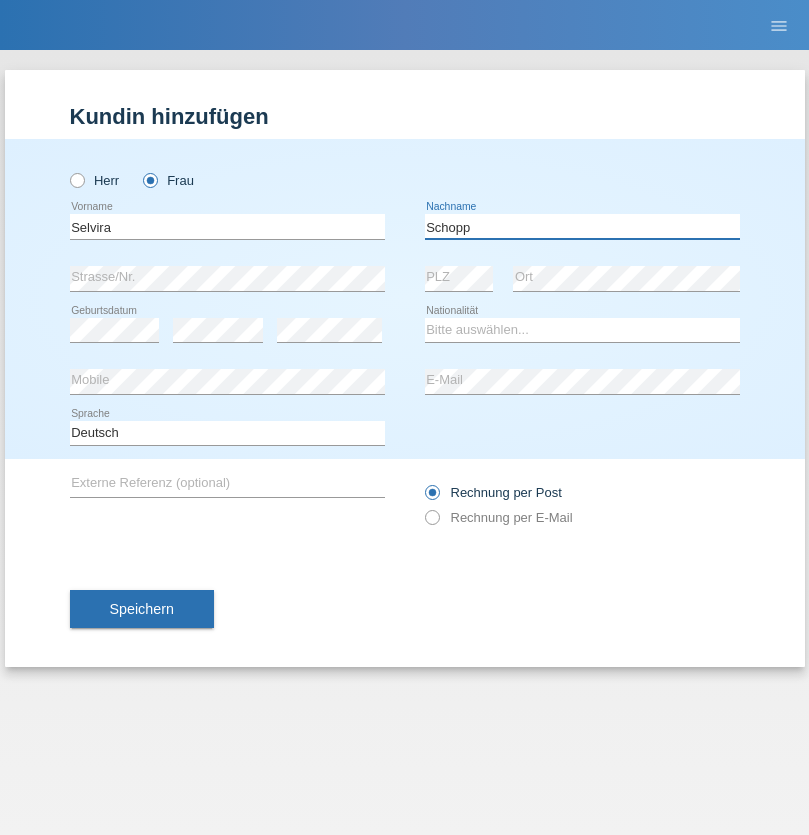 type on "Schopp" 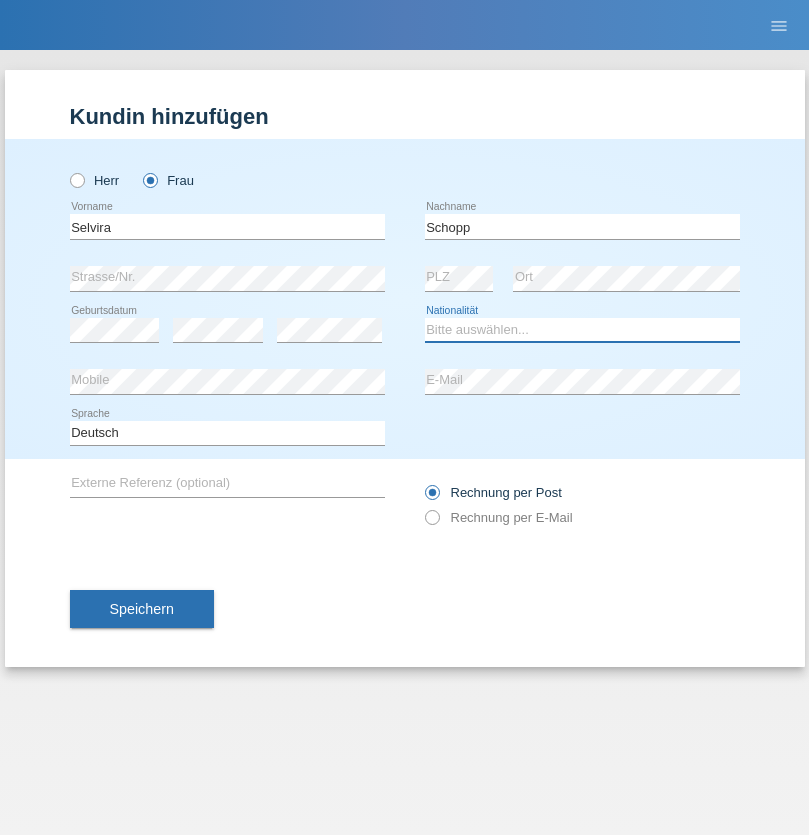 select on "CH" 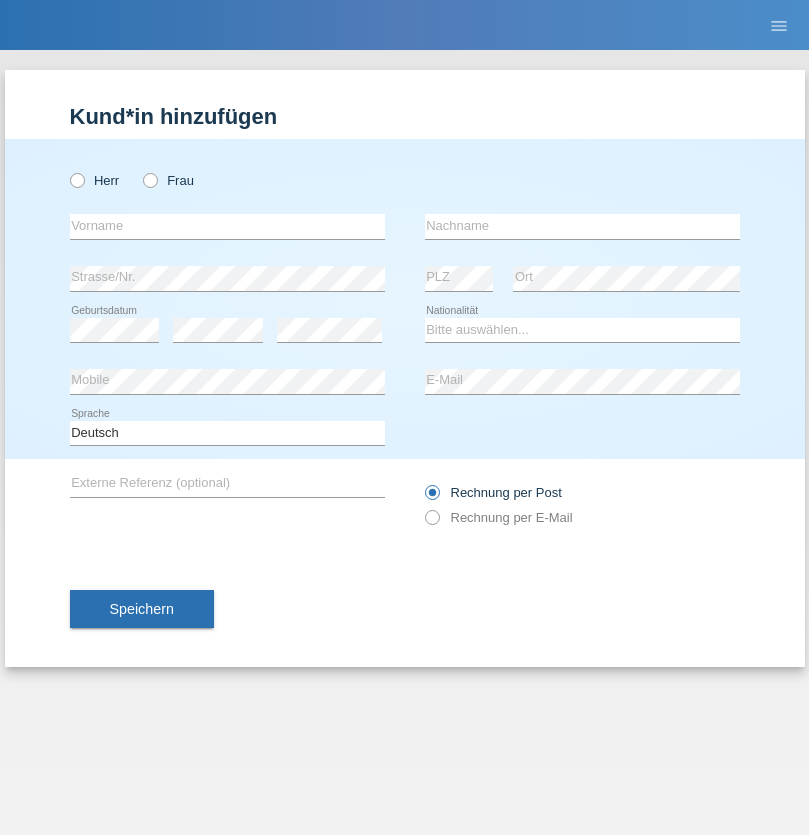 scroll, scrollTop: 0, scrollLeft: 0, axis: both 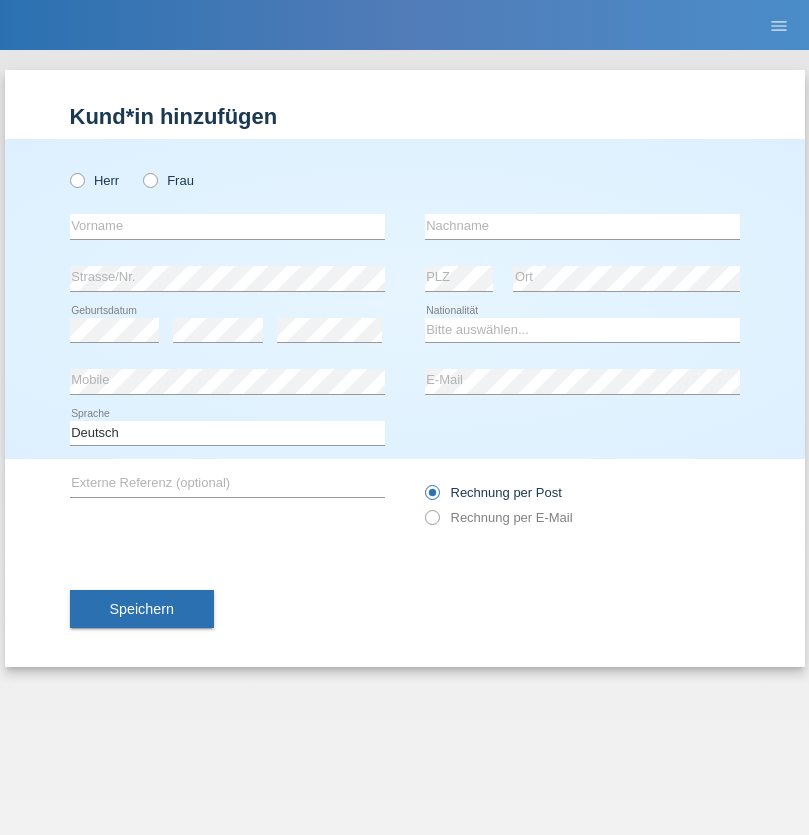 radio on "true" 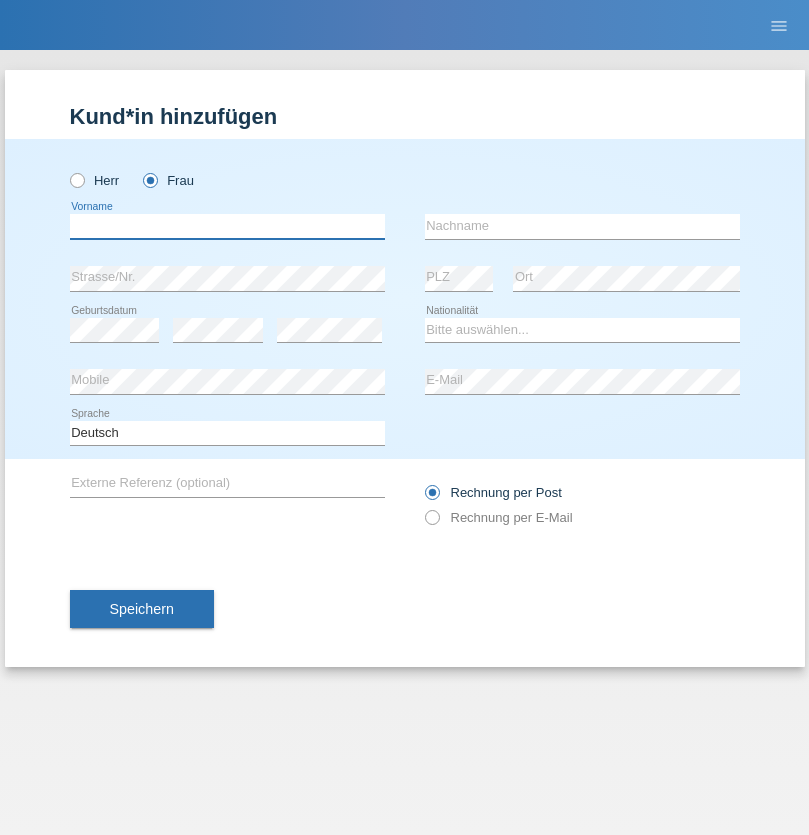click at bounding box center (227, 226) 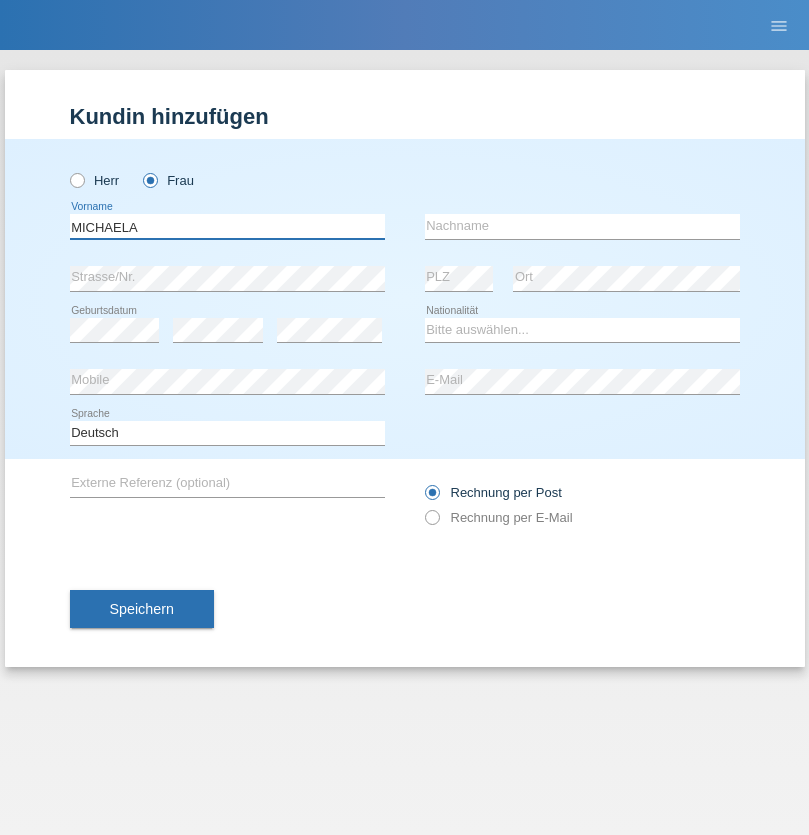 type on "MICHAELA" 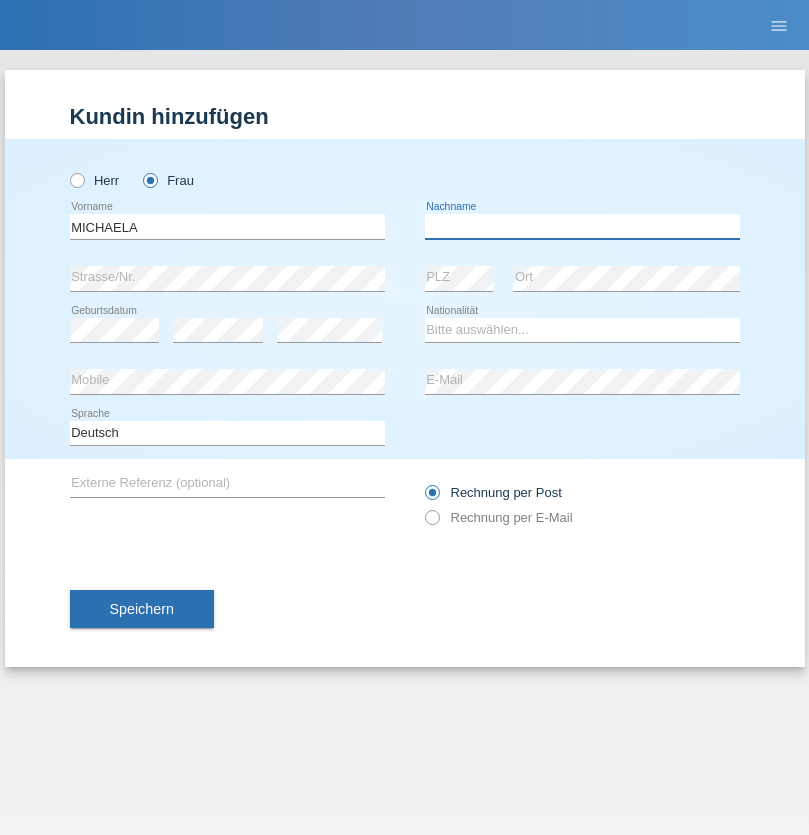 click at bounding box center (582, 226) 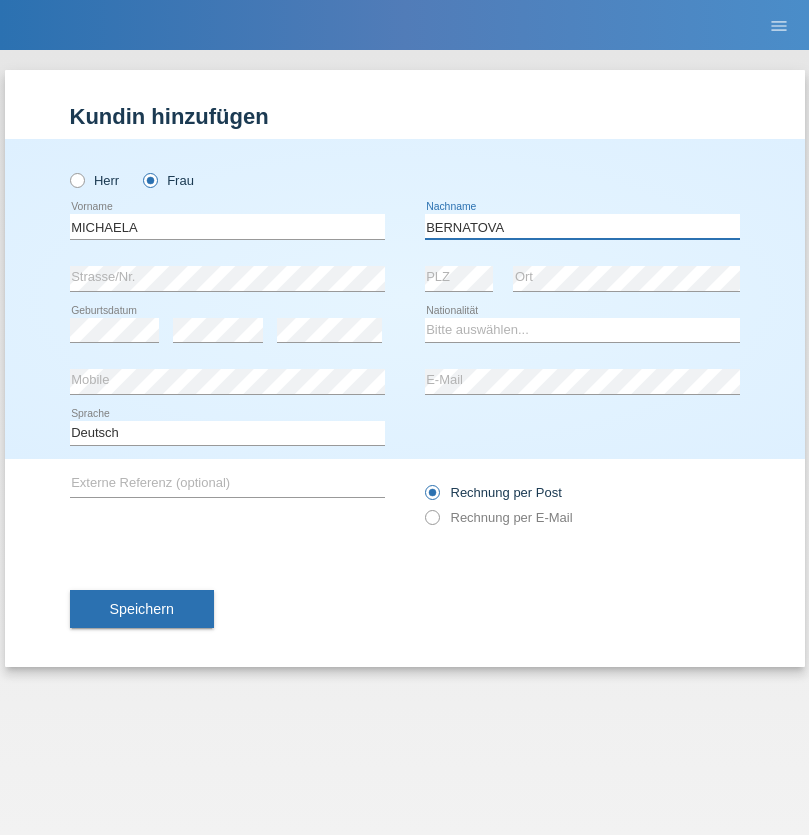 type on "BERNATOVA" 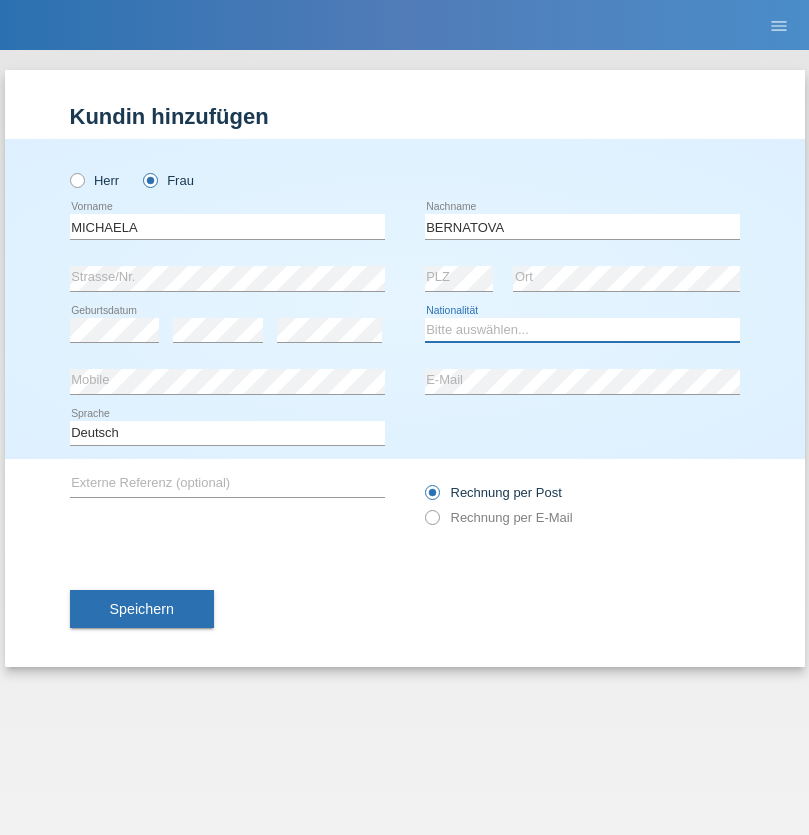 select on "SK" 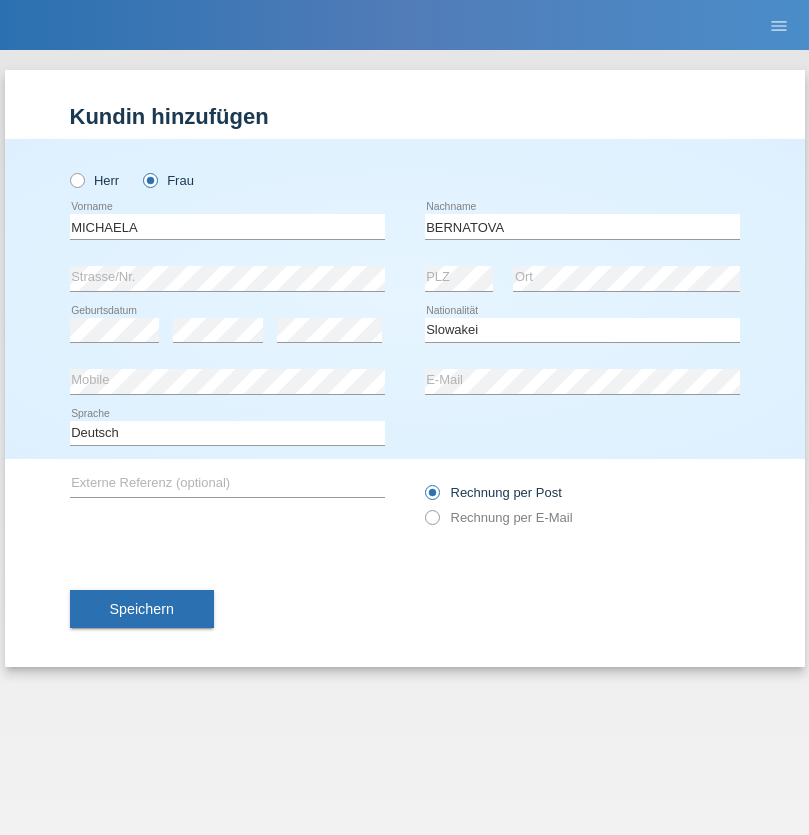 select on "C" 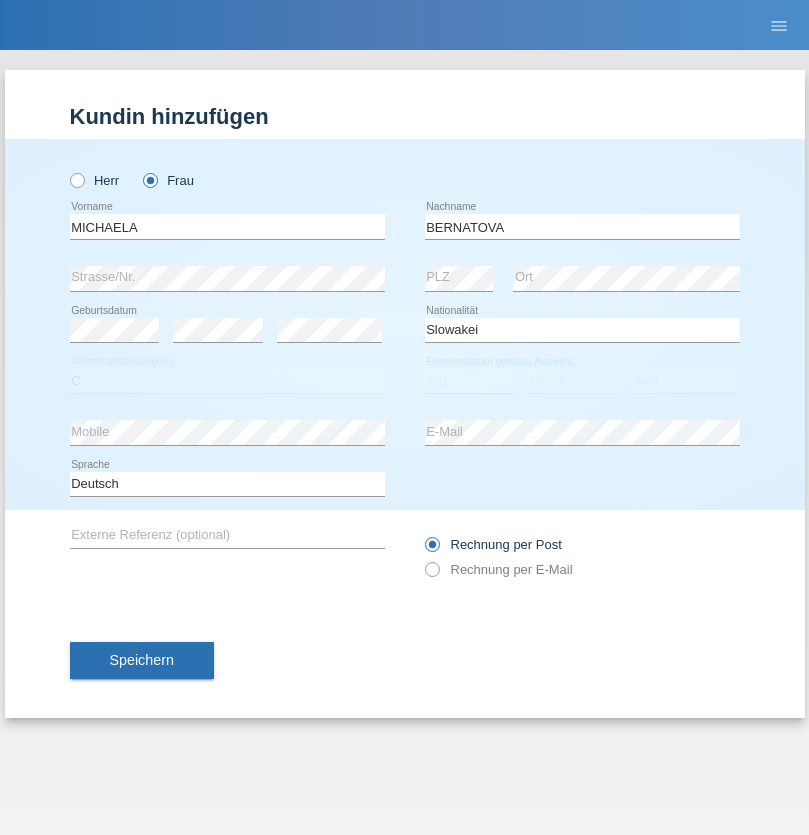 select on "05" 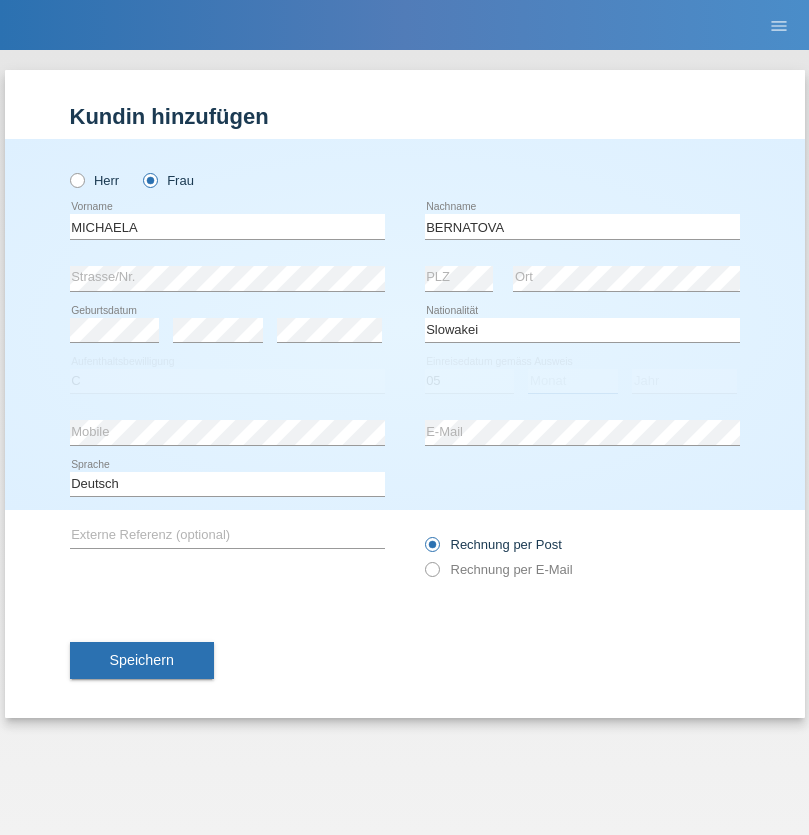 select on "04" 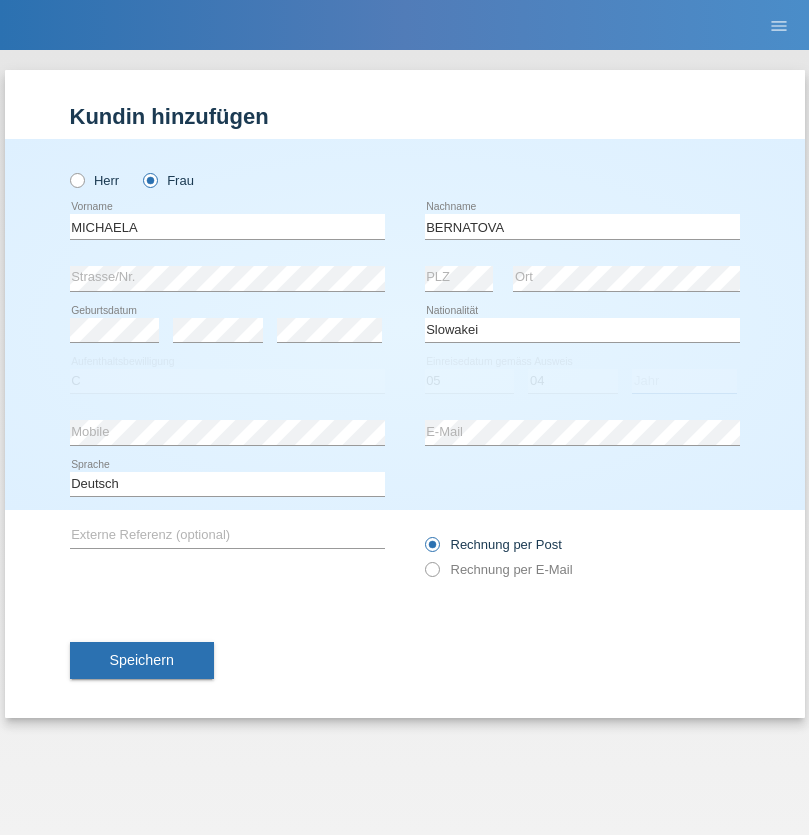 select on "2014" 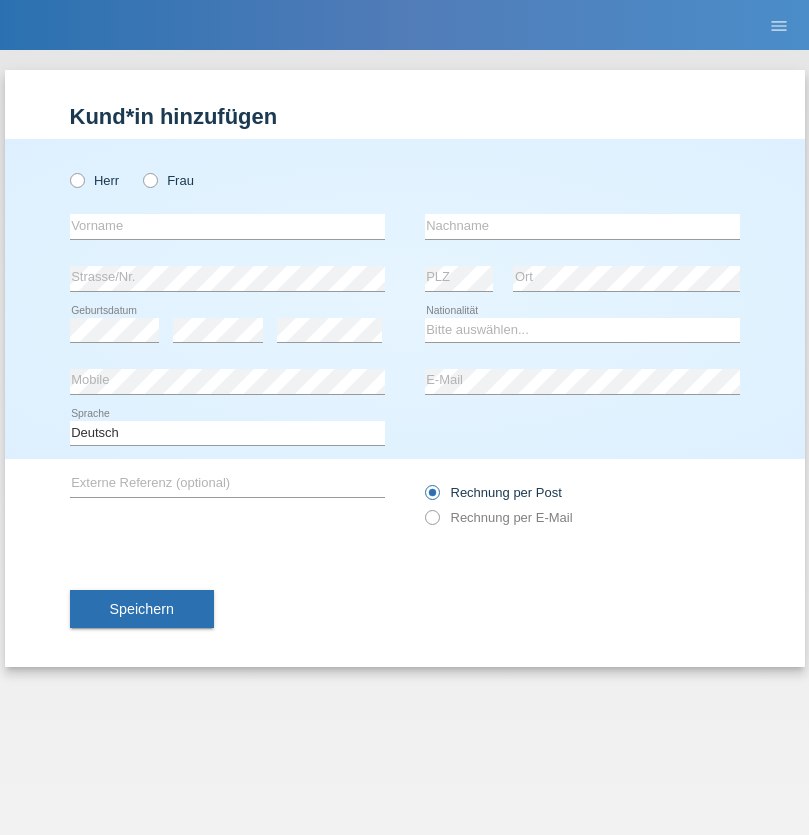 scroll, scrollTop: 0, scrollLeft: 0, axis: both 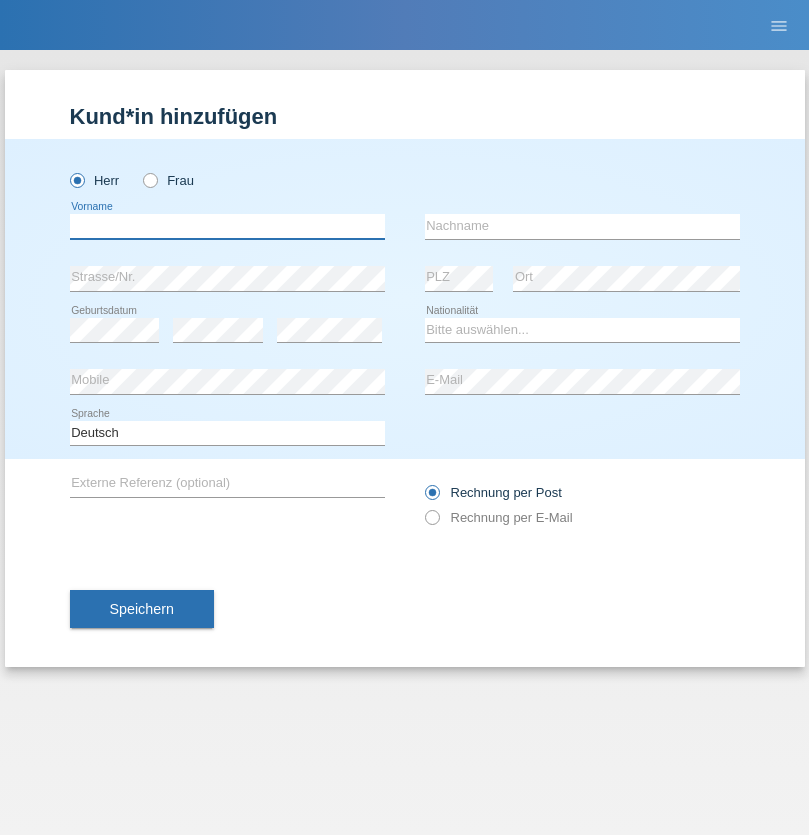 click at bounding box center (227, 226) 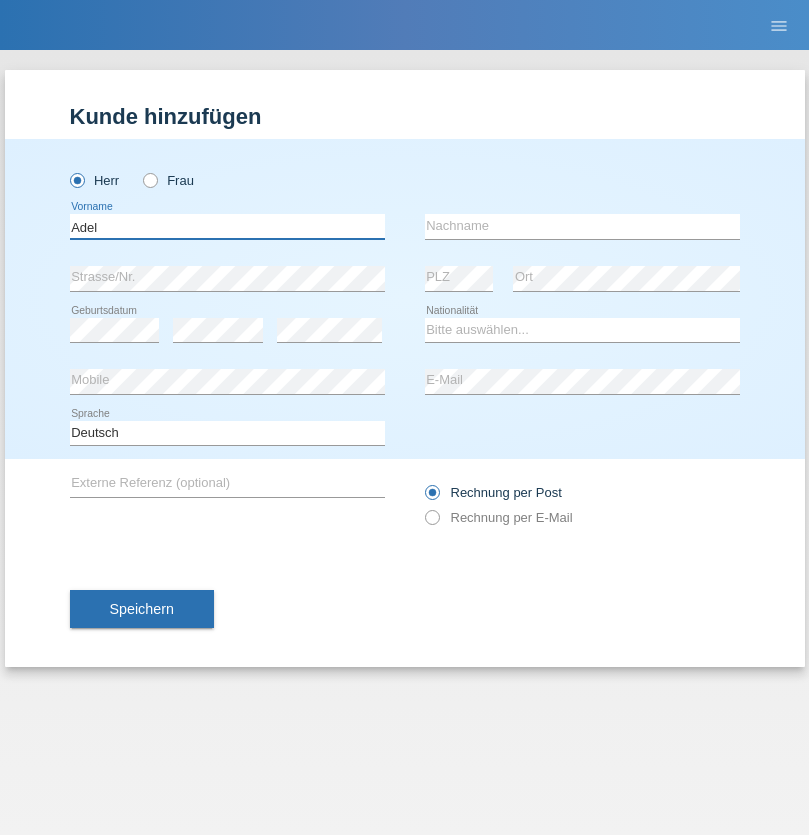 type on "Adel" 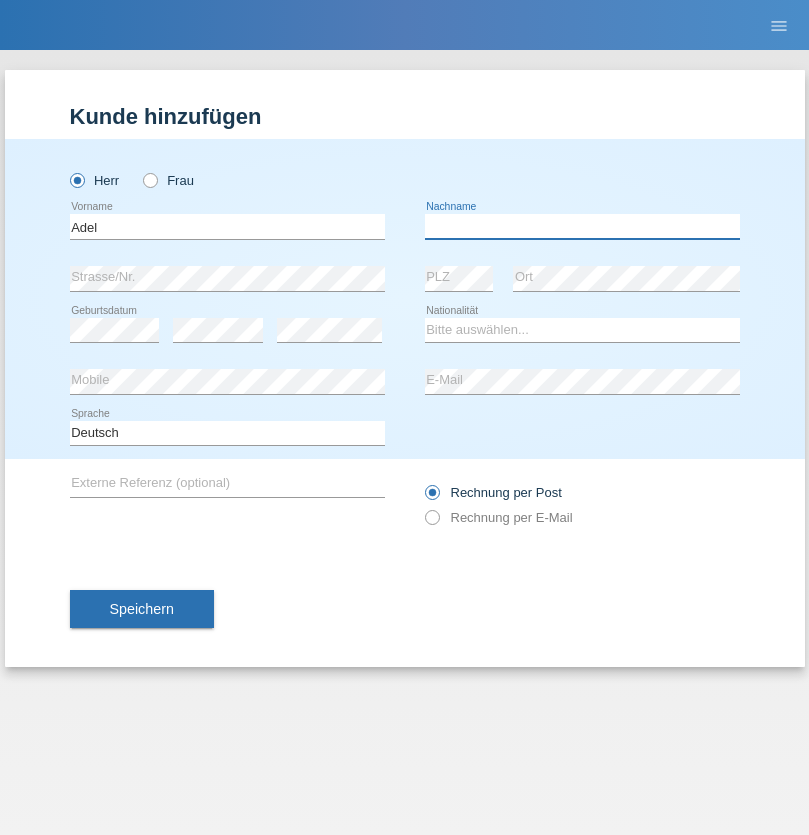 click at bounding box center (582, 226) 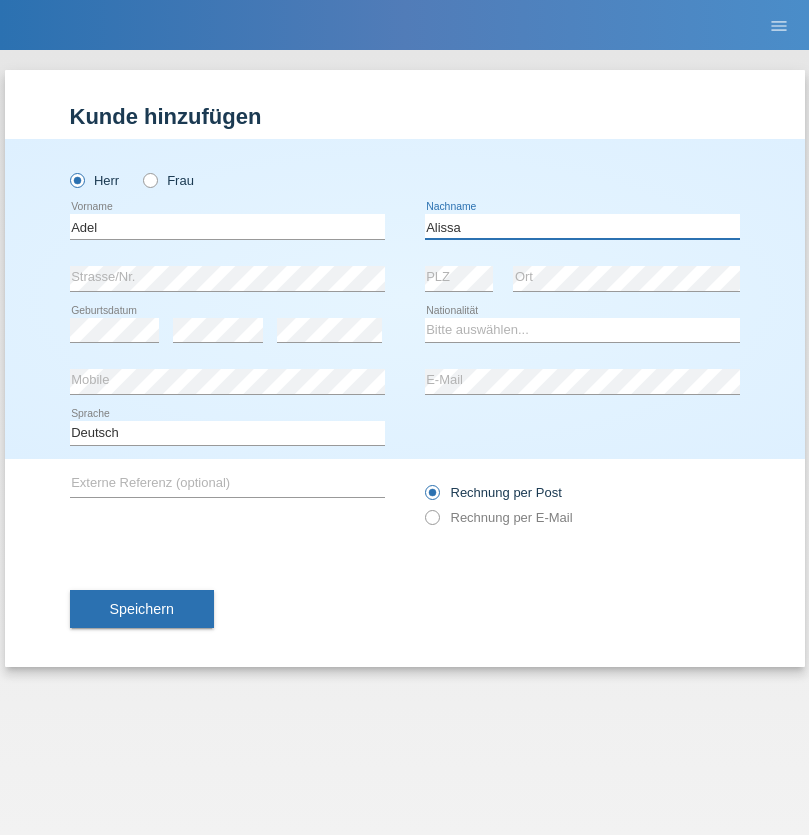 type on "Alissa" 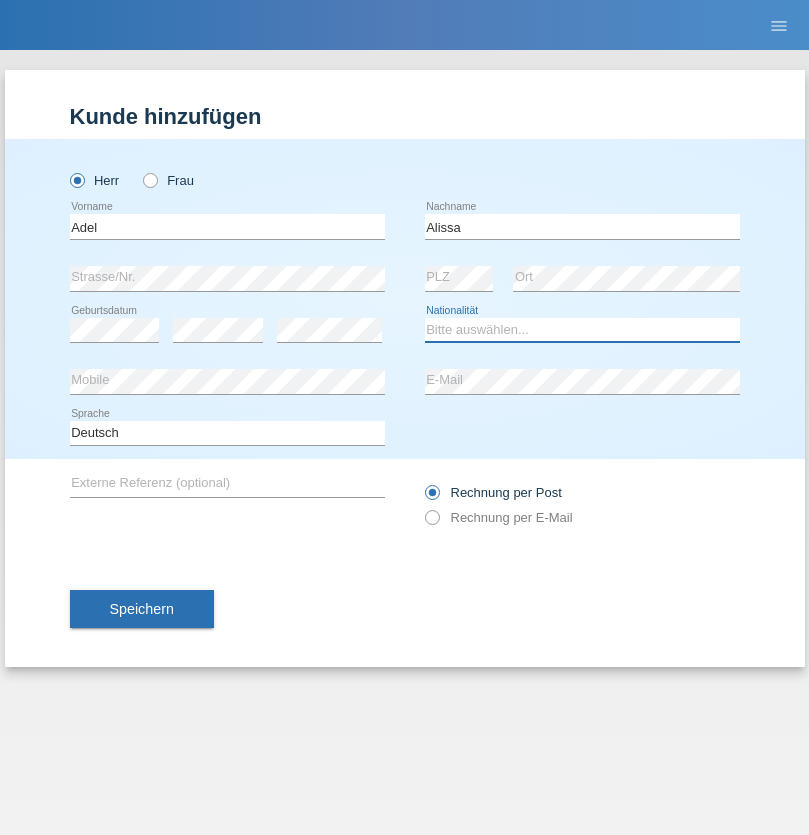 select on "SY" 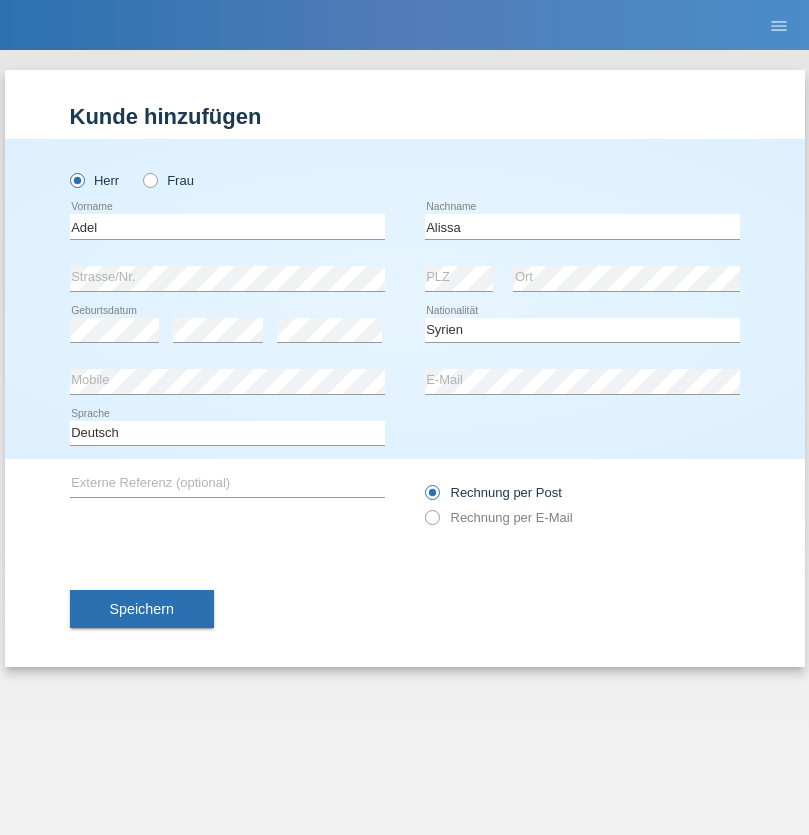 select on "C" 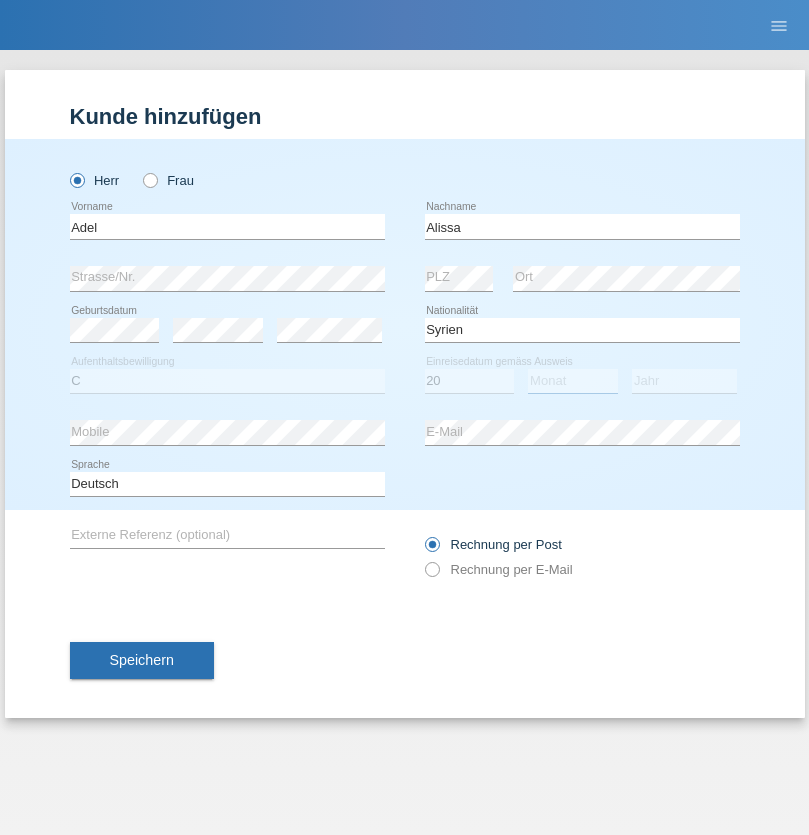 select on "09" 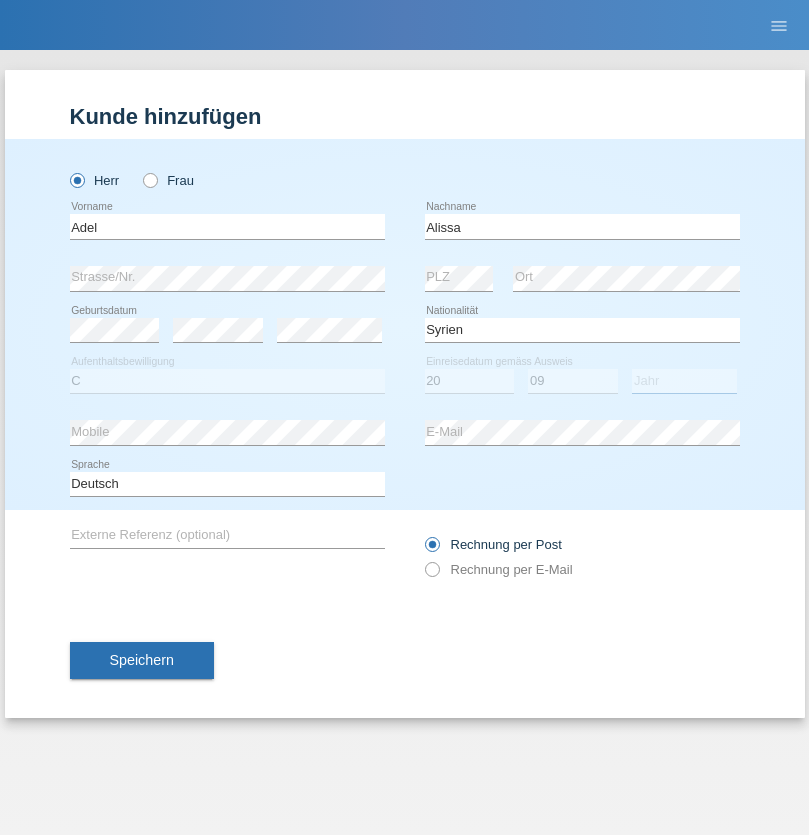 select on "2018" 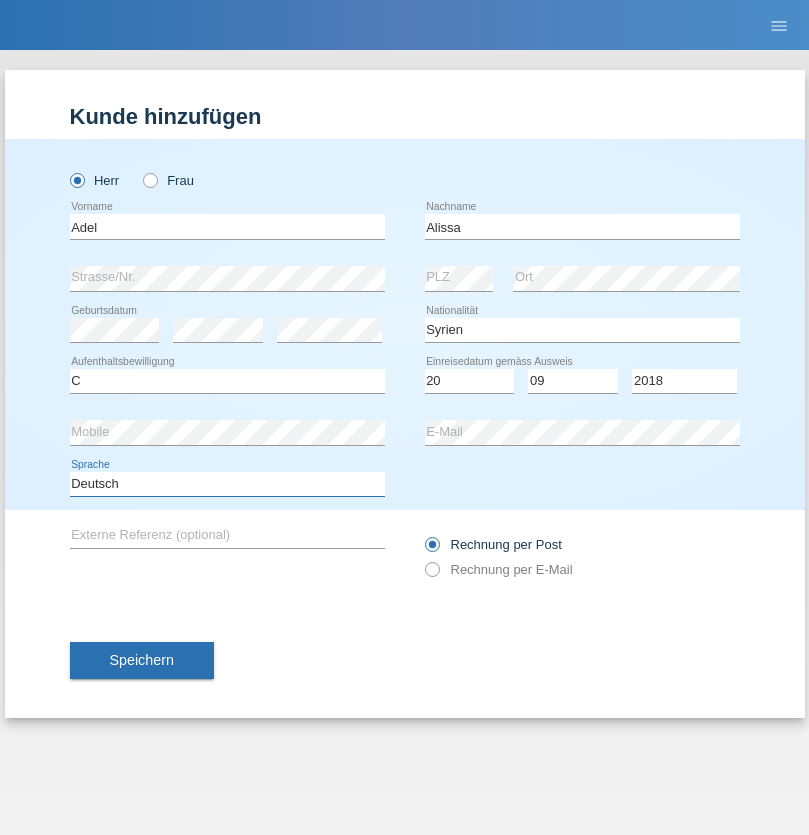 select on "en" 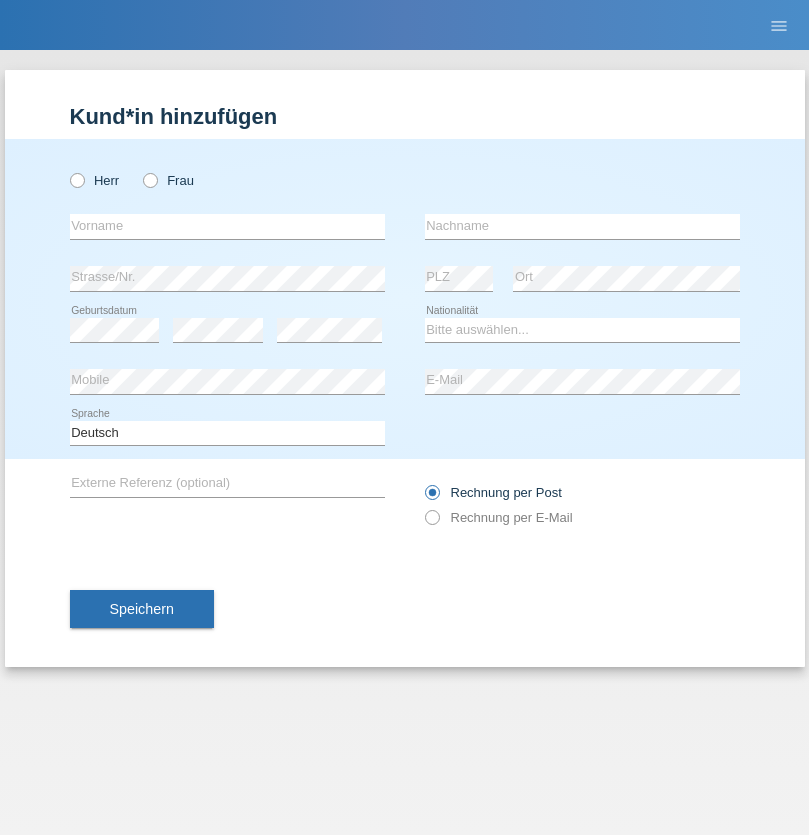 scroll, scrollTop: 0, scrollLeft: 0, axis: both 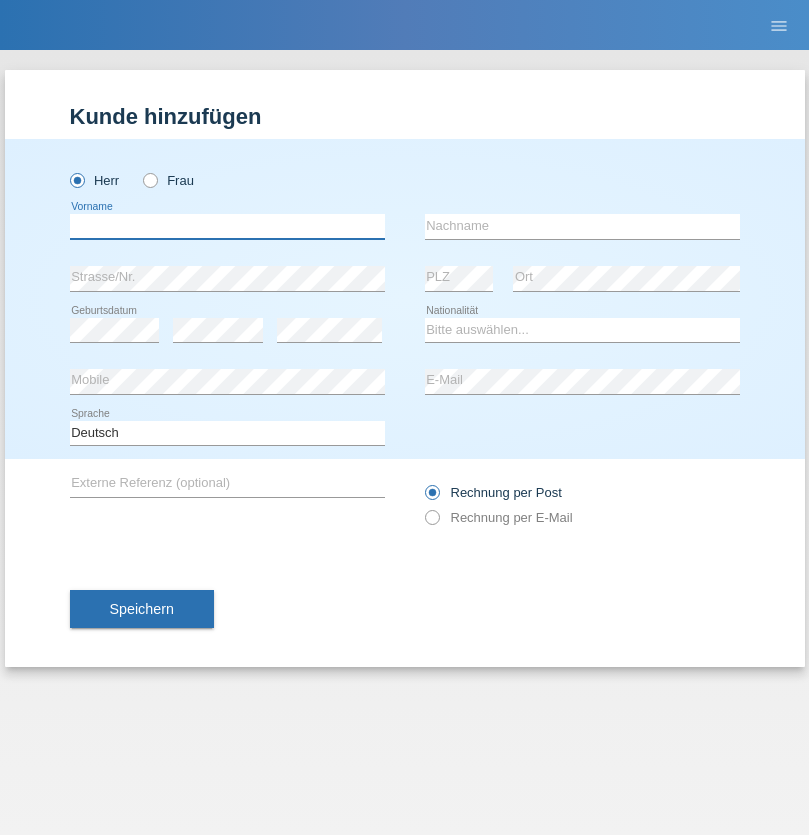 click at bounding box center [227, 226] 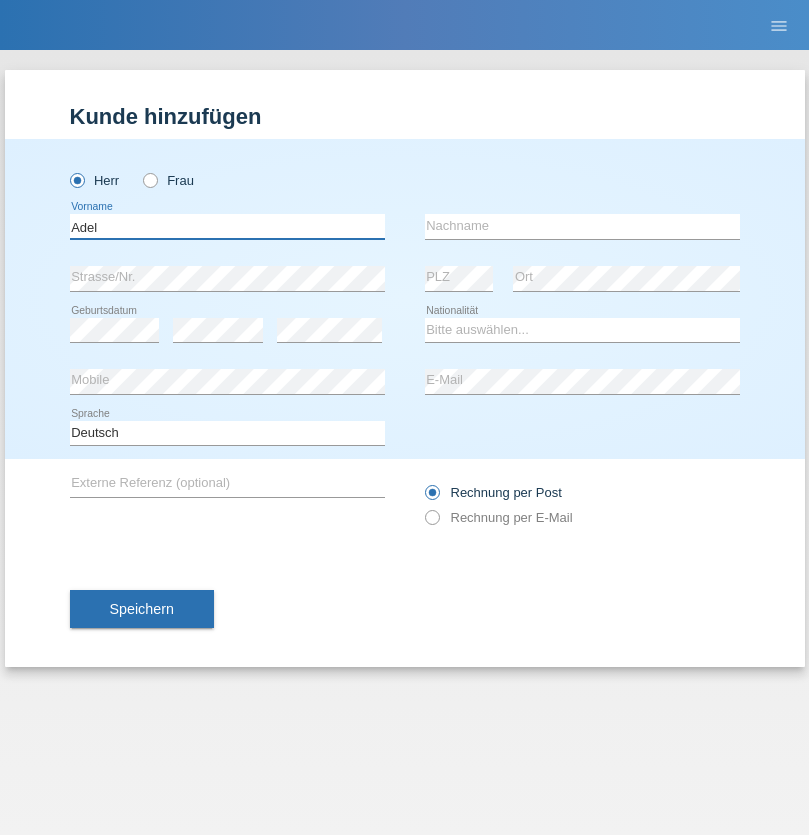 type on "Adel" 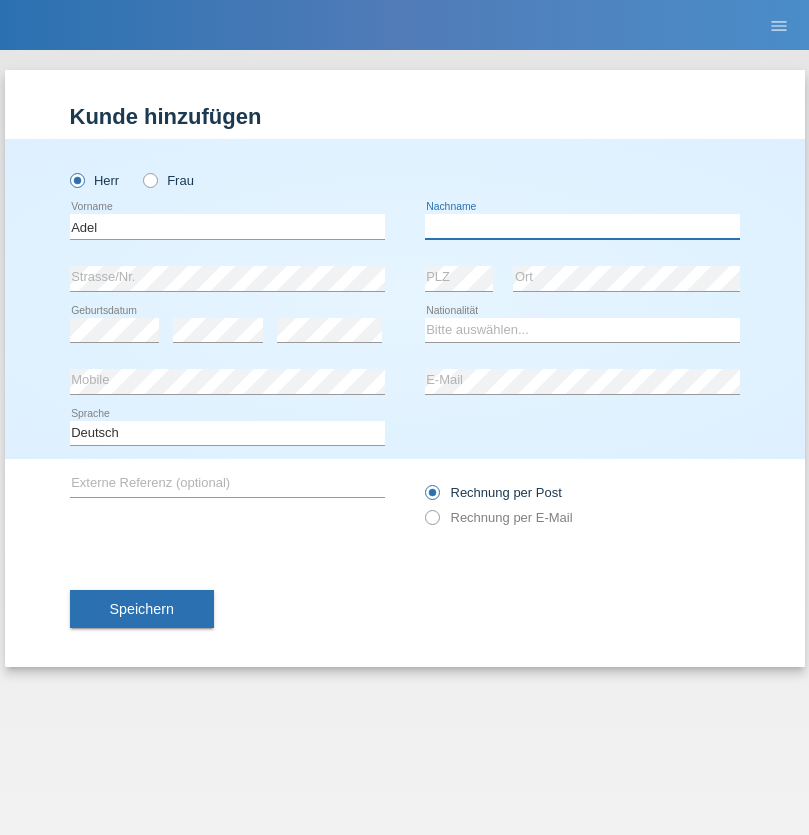 click at bounding box center [582, 226] 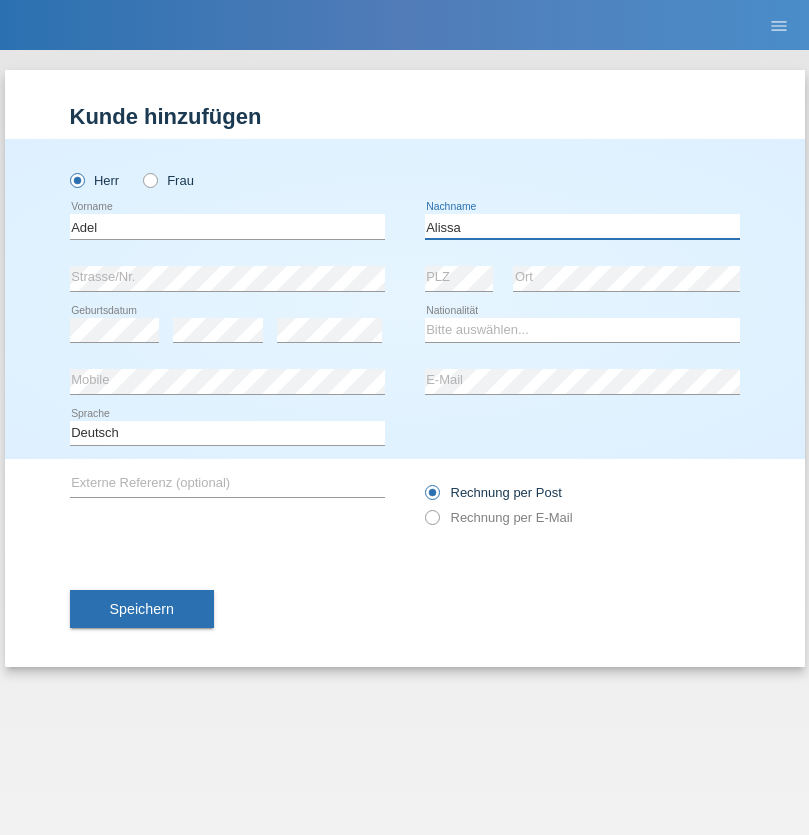 type on "Alissa" 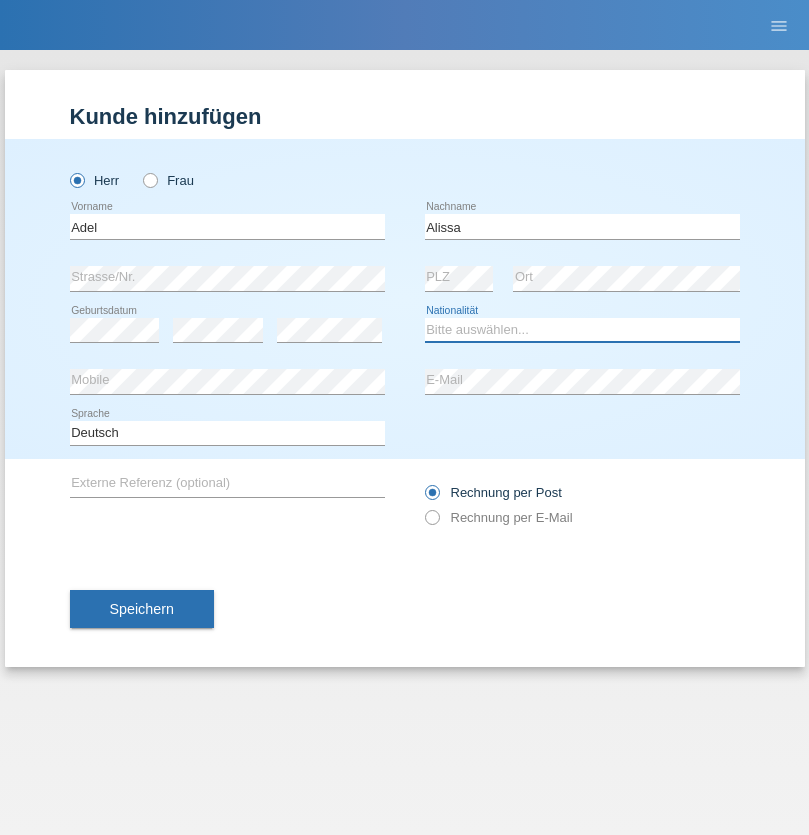select on "SY" 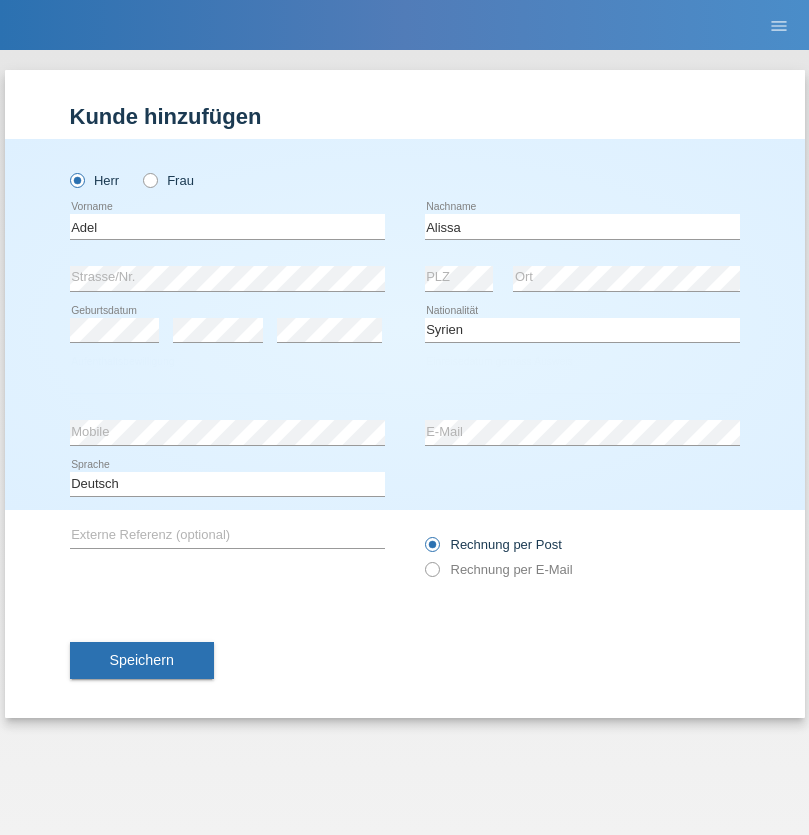 select on "C" 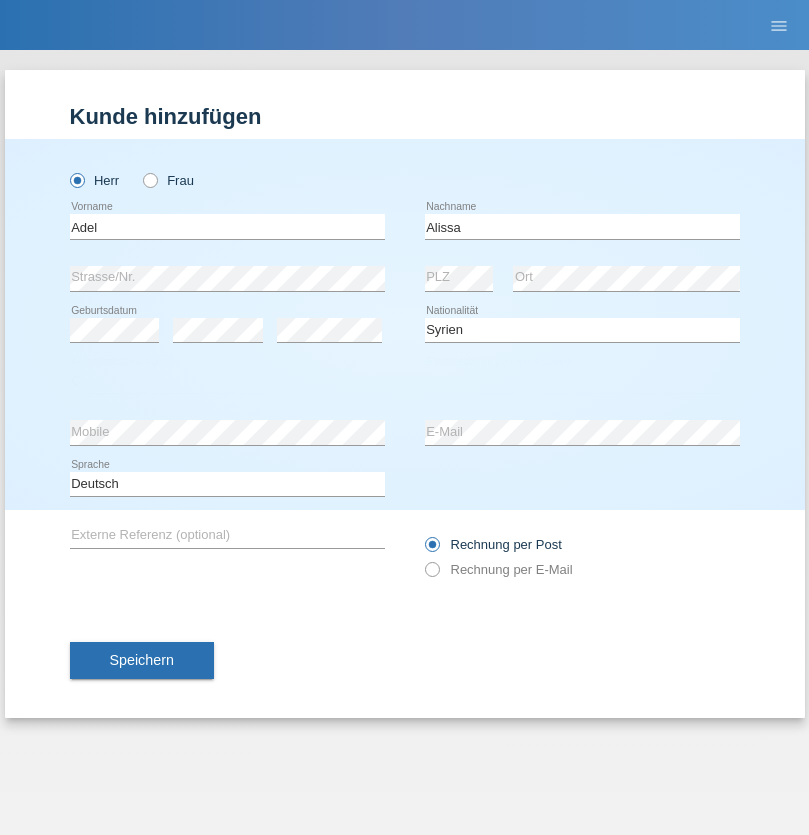 select on "20" 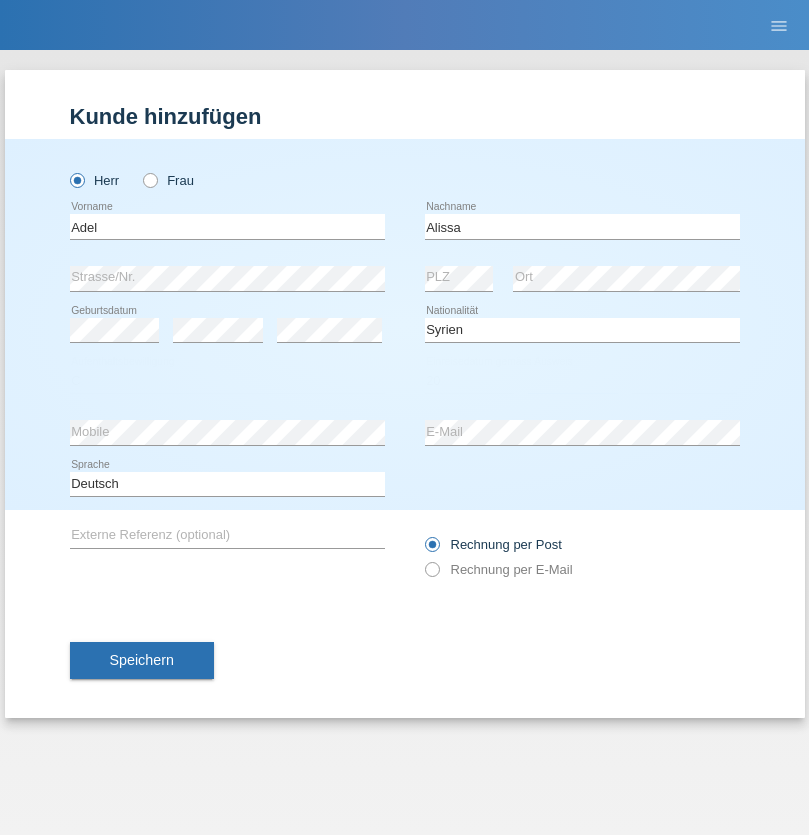 select on "09" 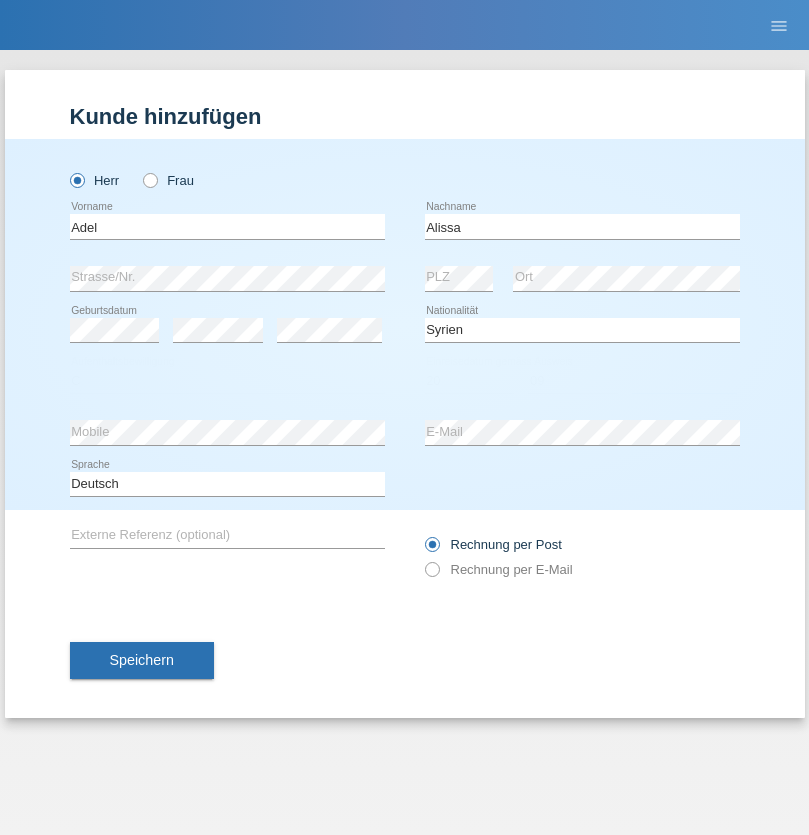 select on "2018" 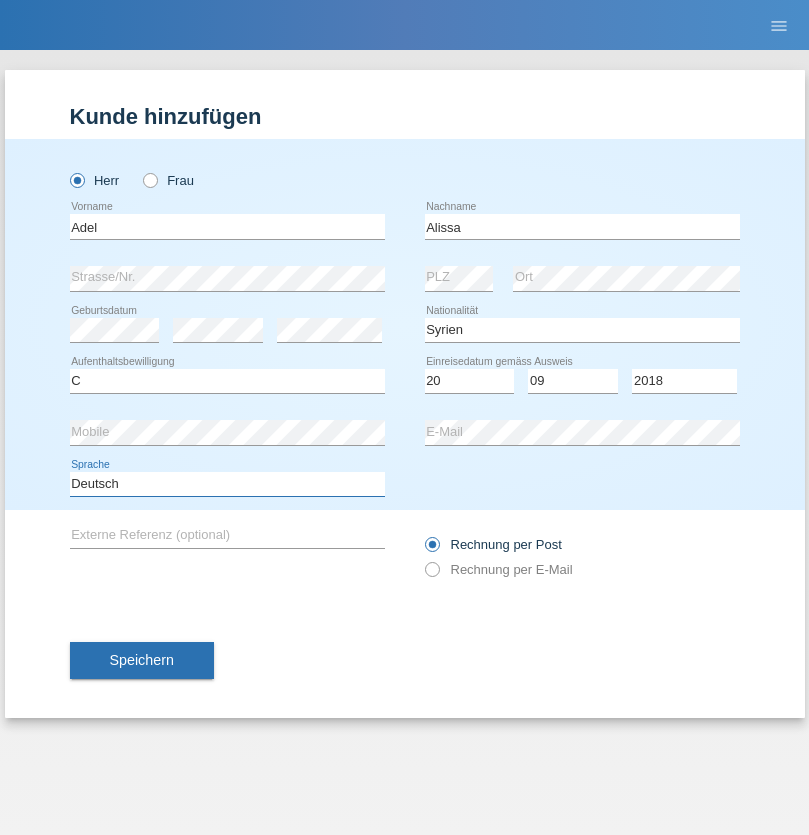 select on "en" 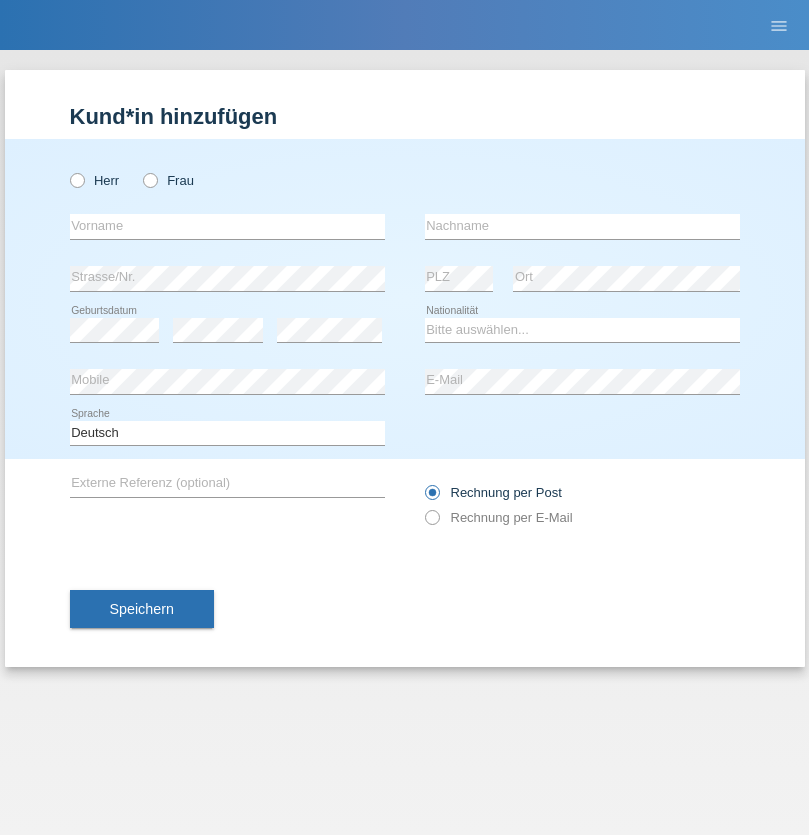 scroll, scrollTop: 0, scrollLeft: 0, axis: both 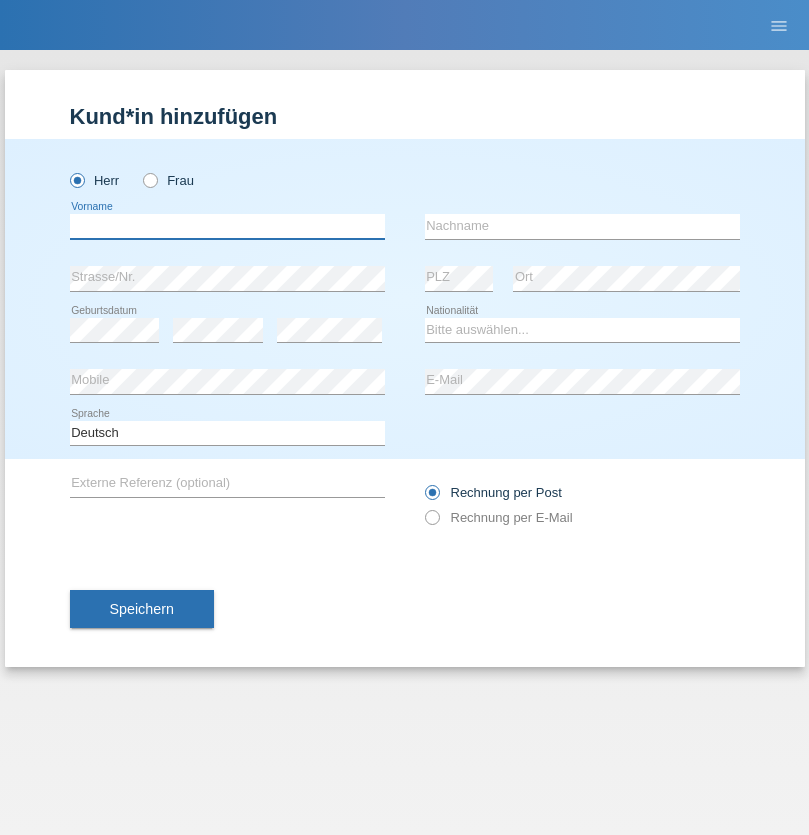 click at bounding box center [227, 226] 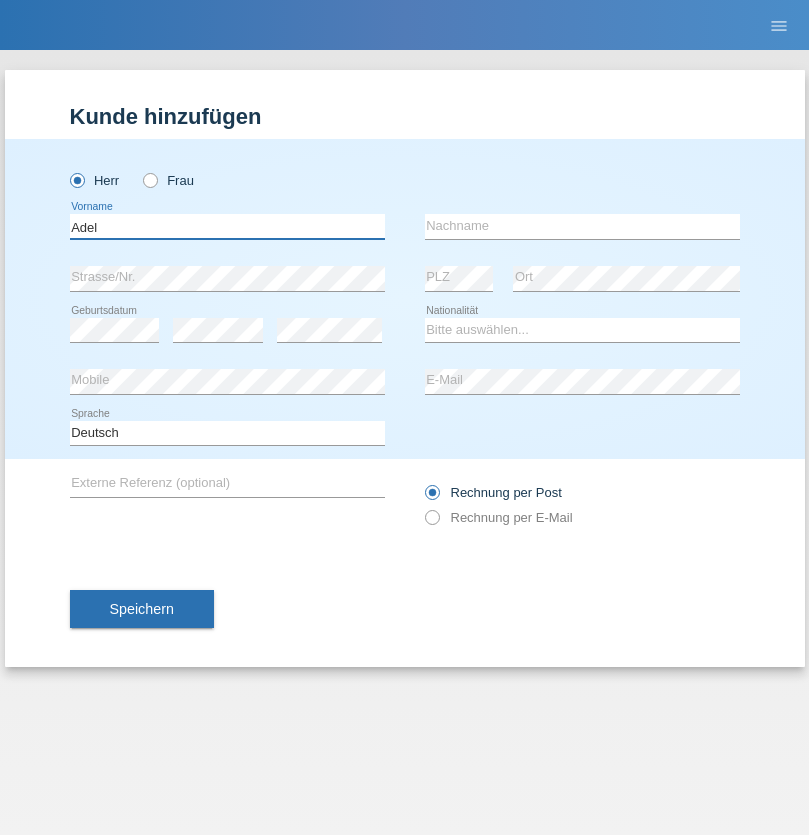 type on "Adel" 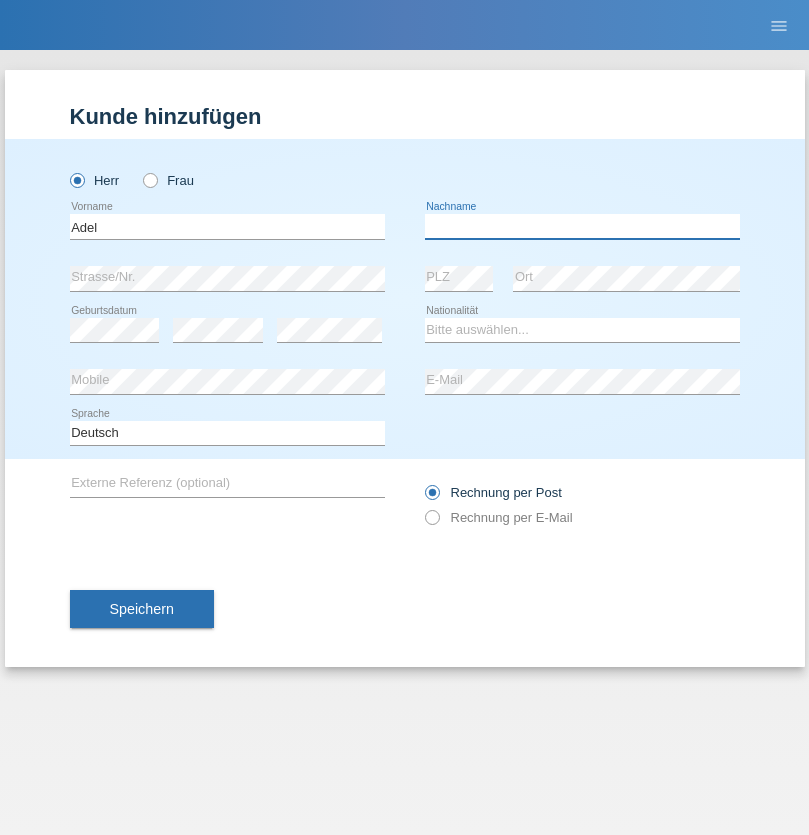 click at bounding box center [582, 226] 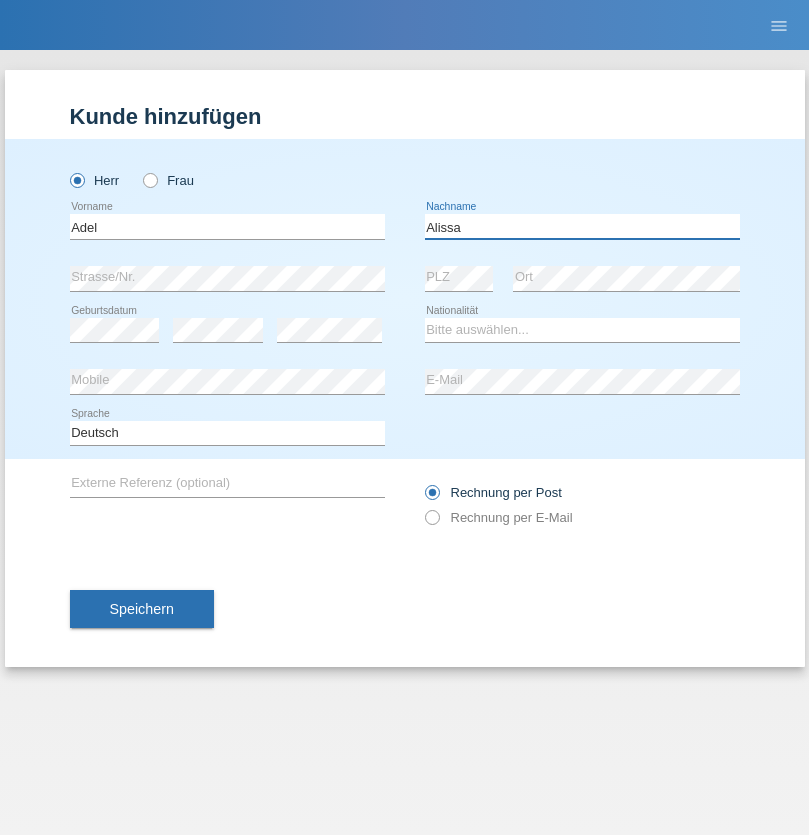 type on "Alissa" 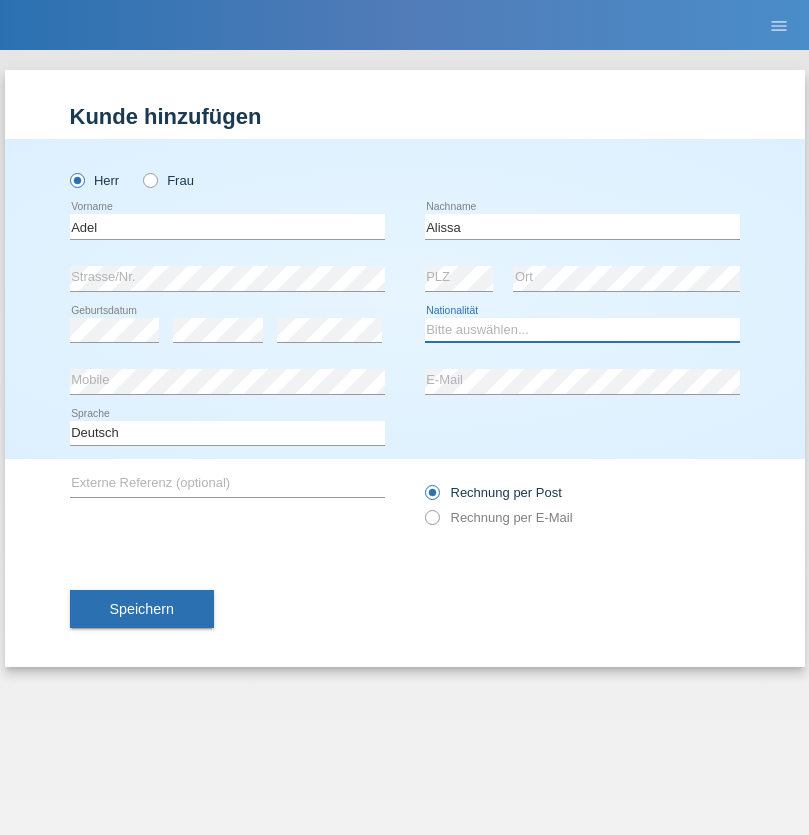 select on "SY" 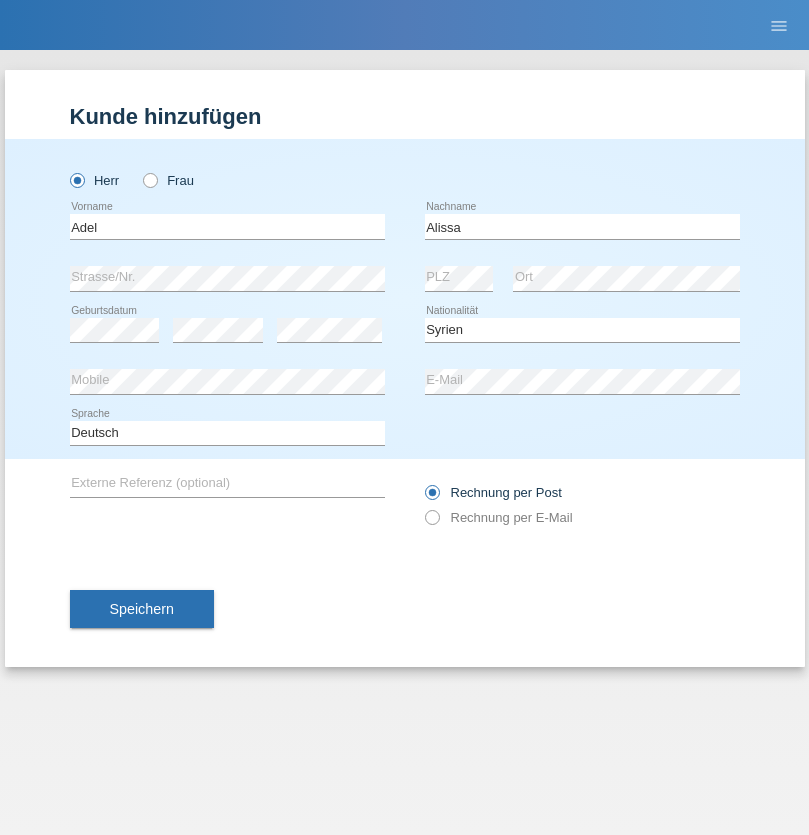 select on "C" 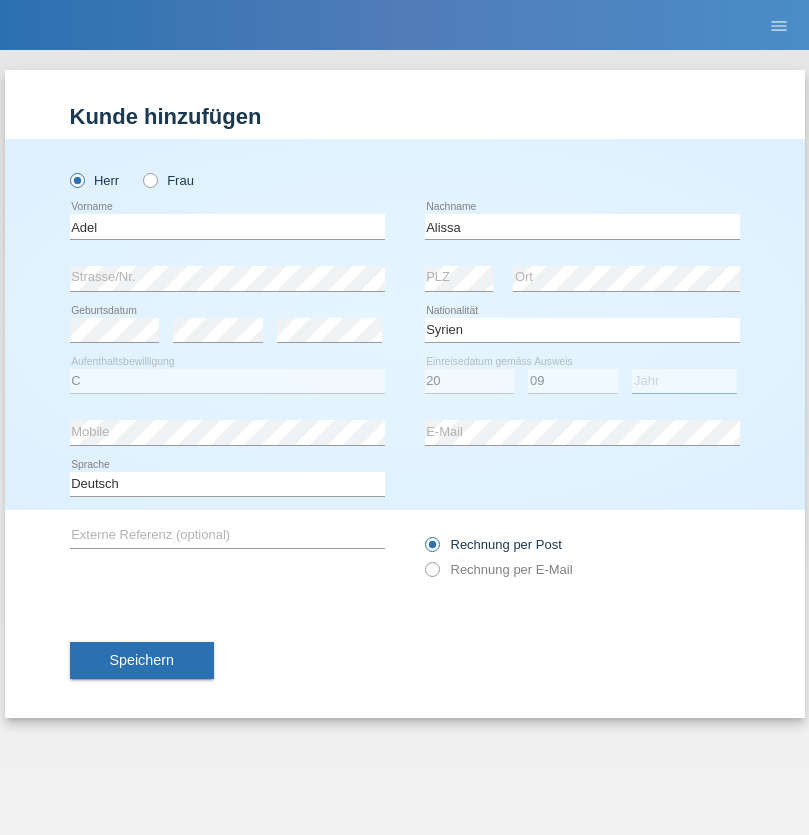 select on "2018" 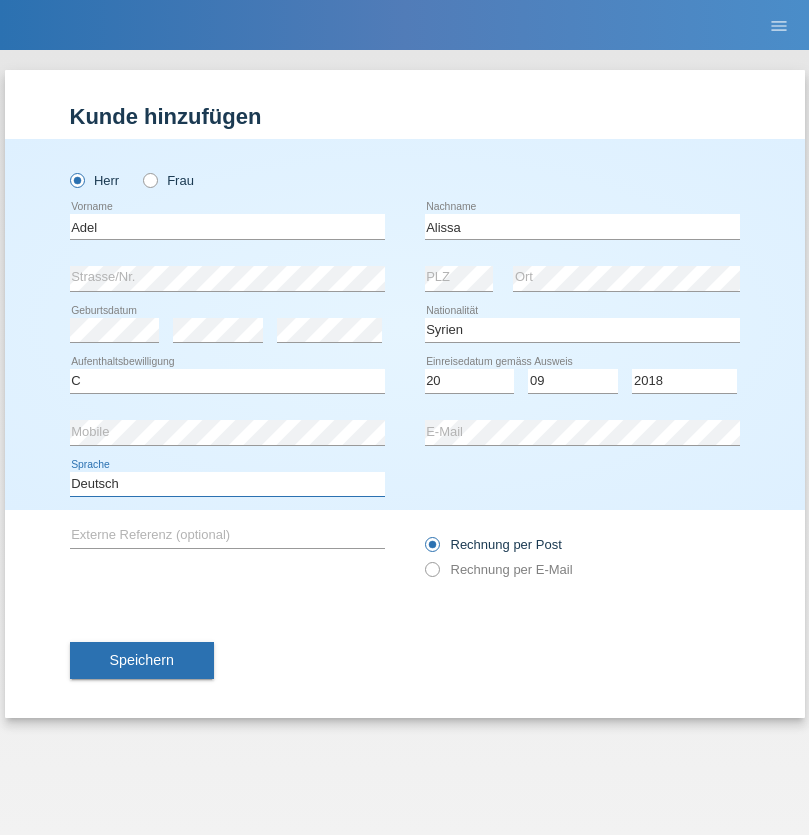 select on "en" 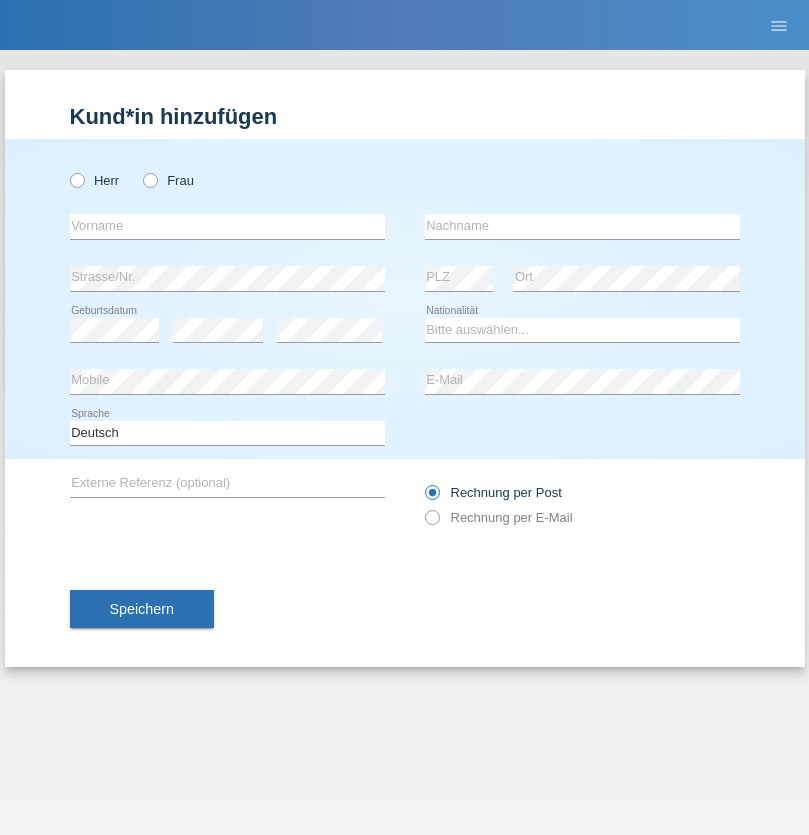 scroll, scrollTop: 0, scrollLeft: 0, axis: both 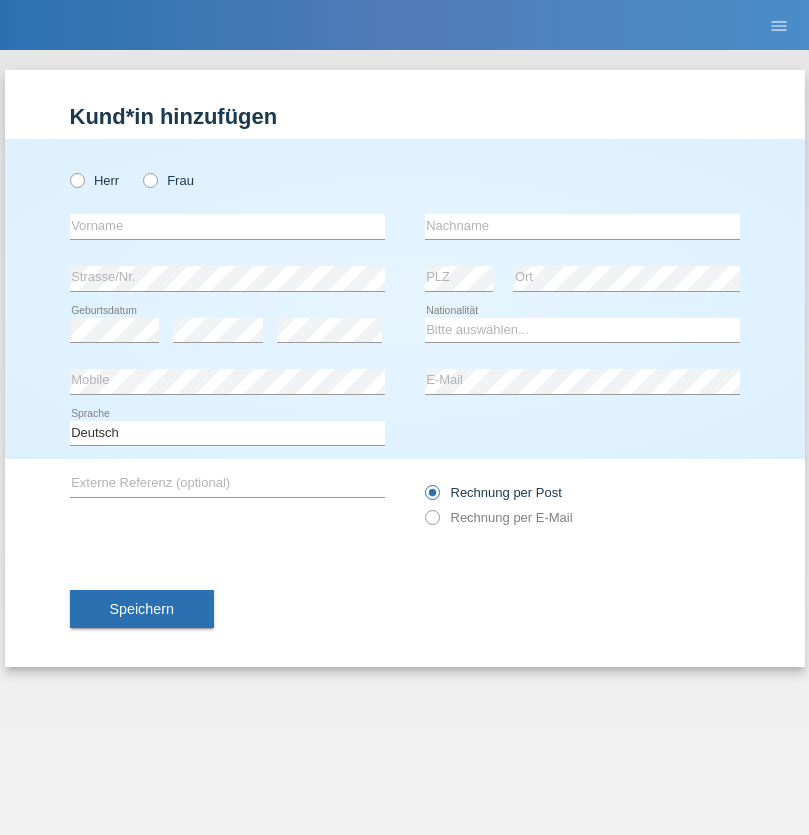 radio on "true" 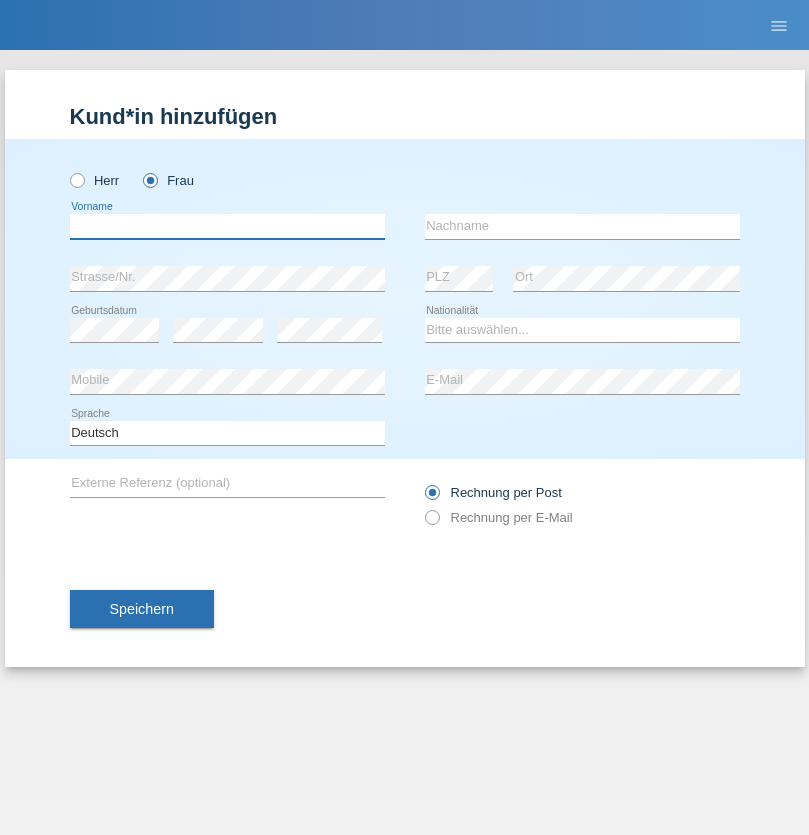 click at bounding box center (227, 226) 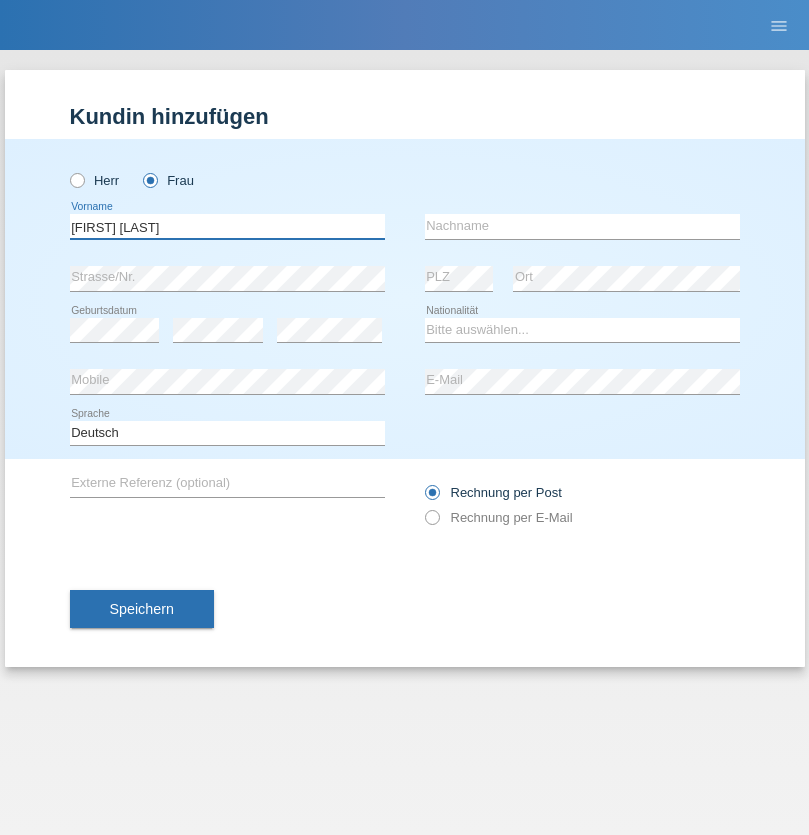 type on "[FIRST] [LAST]" 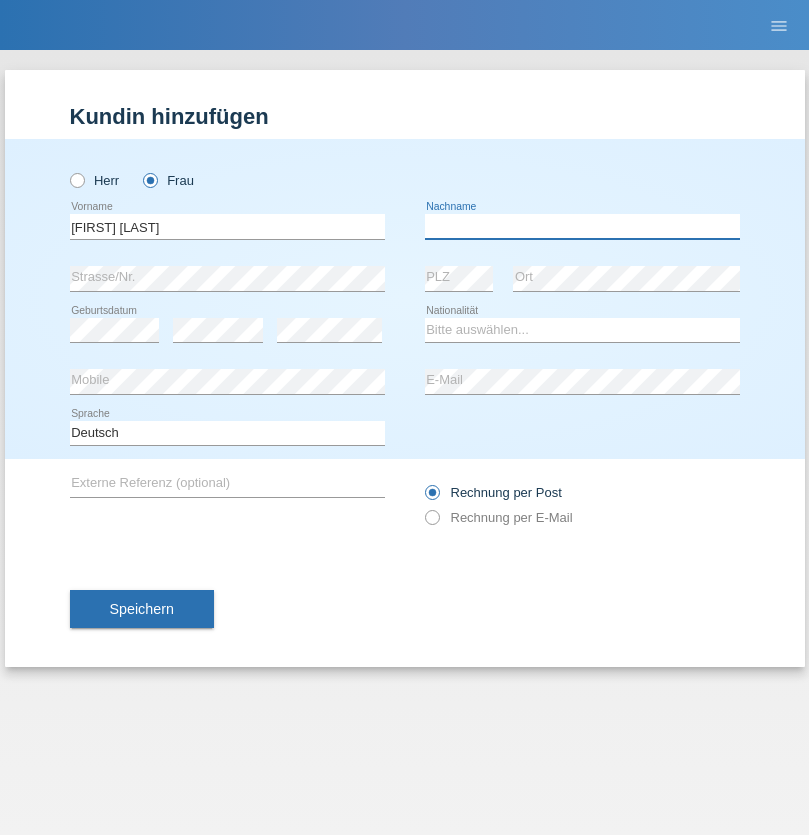 click at bounding box center [582, 226] 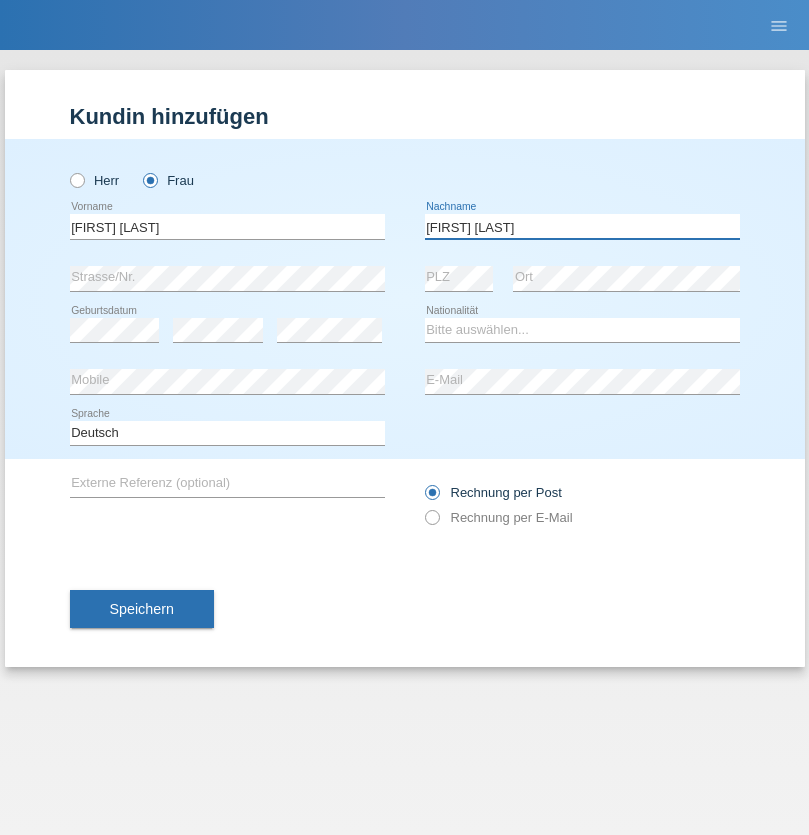 type on "Herebia de Beck" 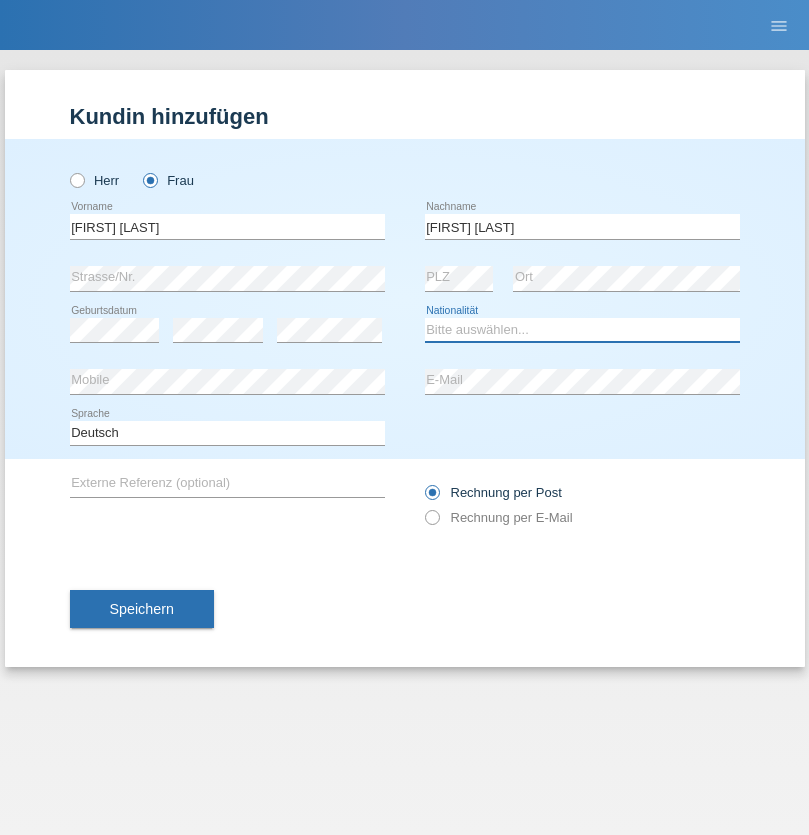 select on "CH" 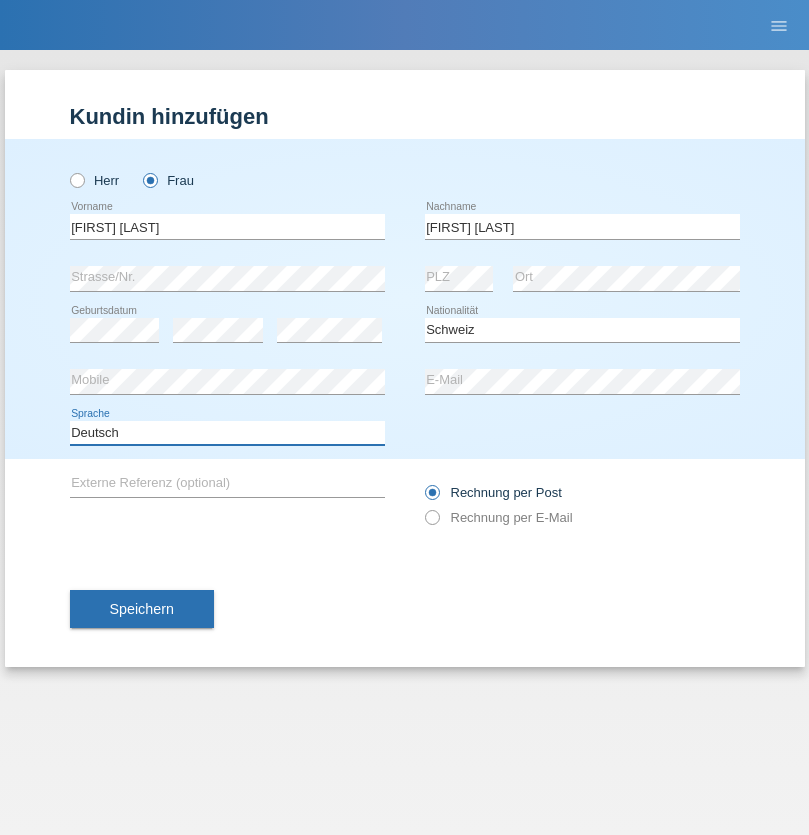 select on "en" 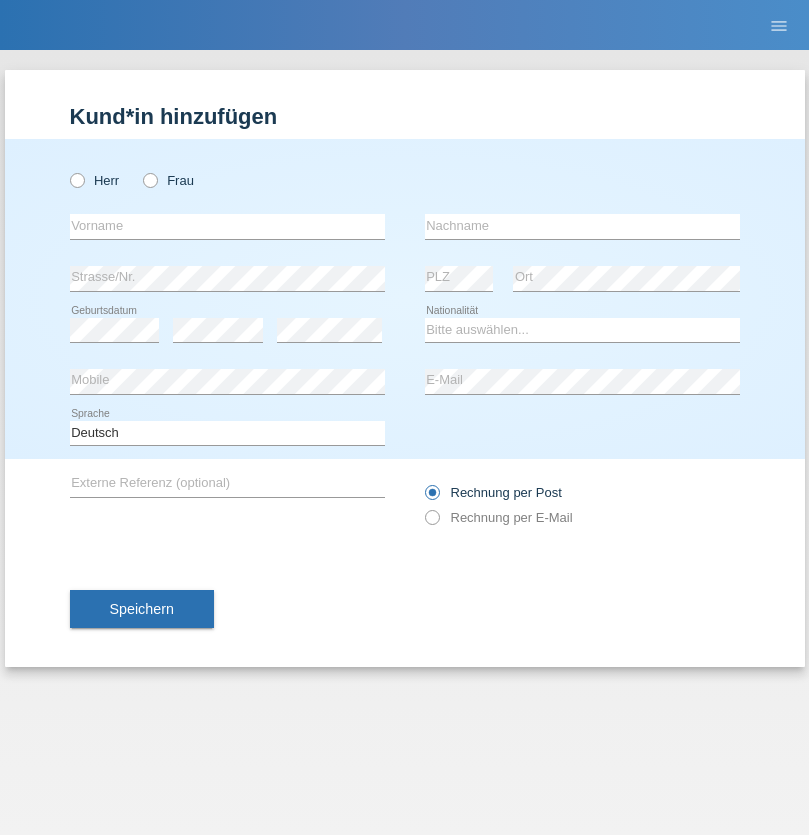 scroll, scrollTop: 0, scrollLeft: 0, axis: both 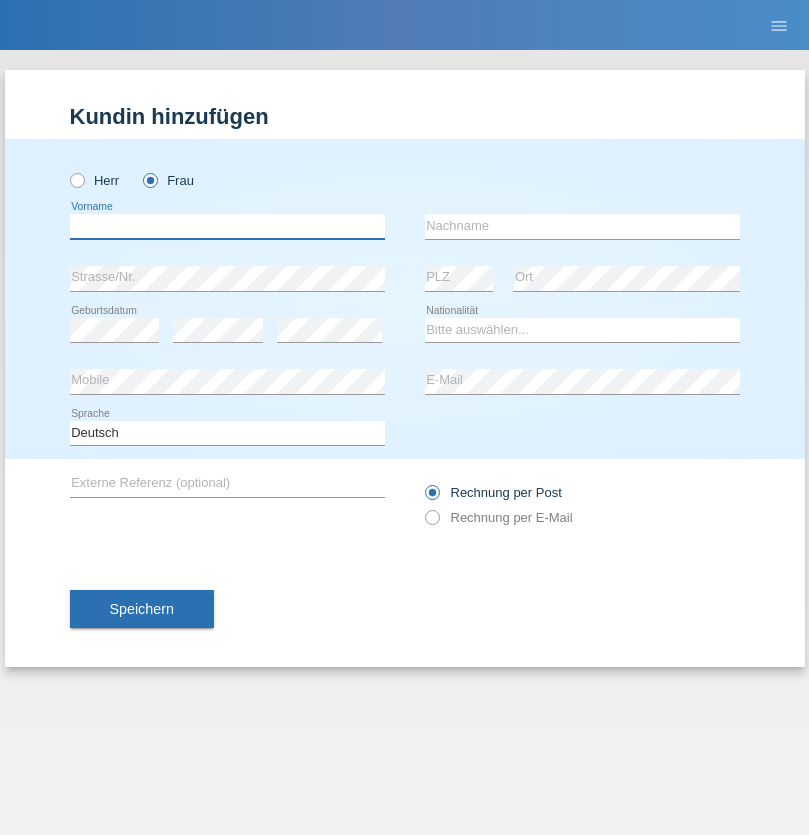 click at bounding box center (227, 226) 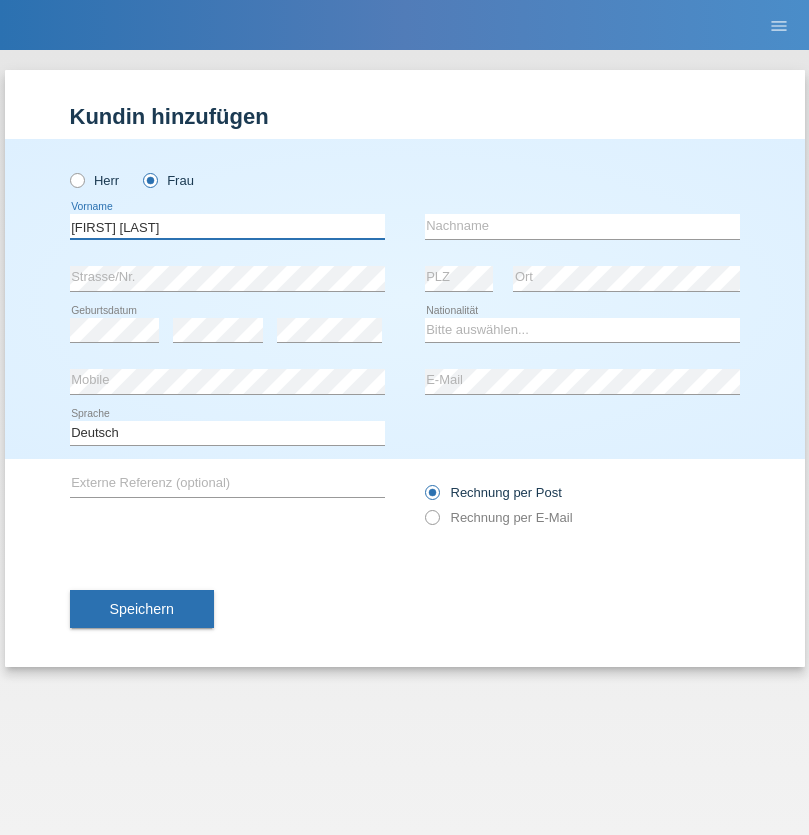 type on "[FIRST] [LAST]" 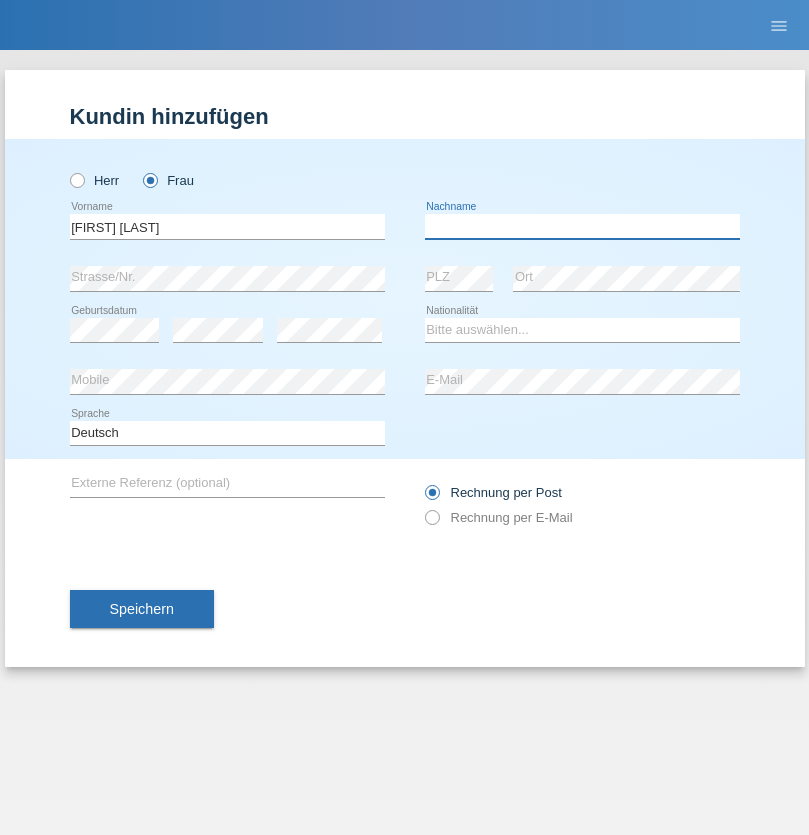 click at bounding box center [582, 226] 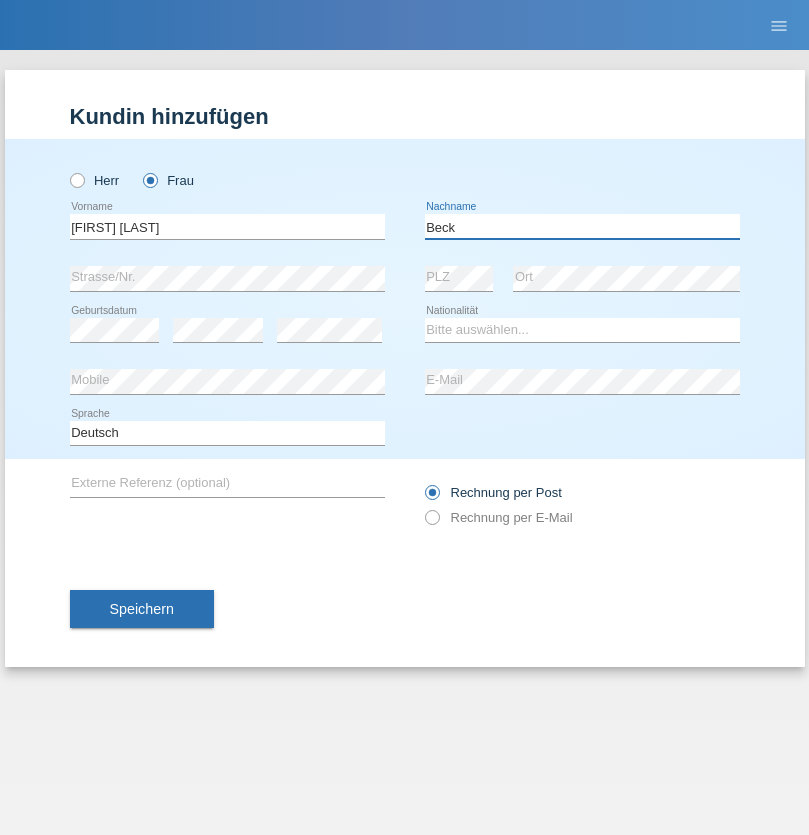 type on "Beck" 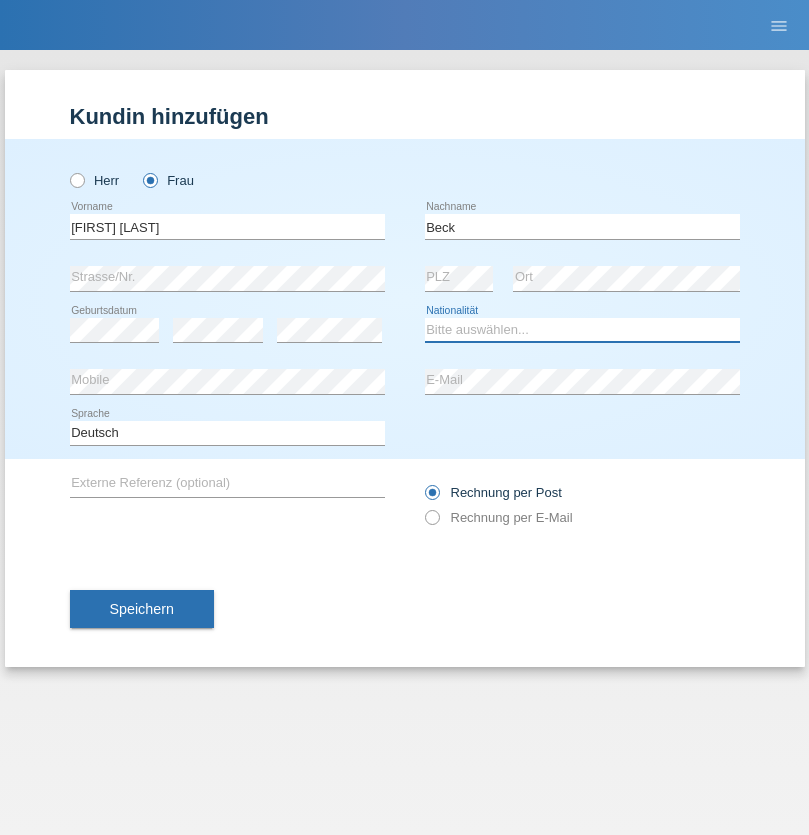 select on "CH" 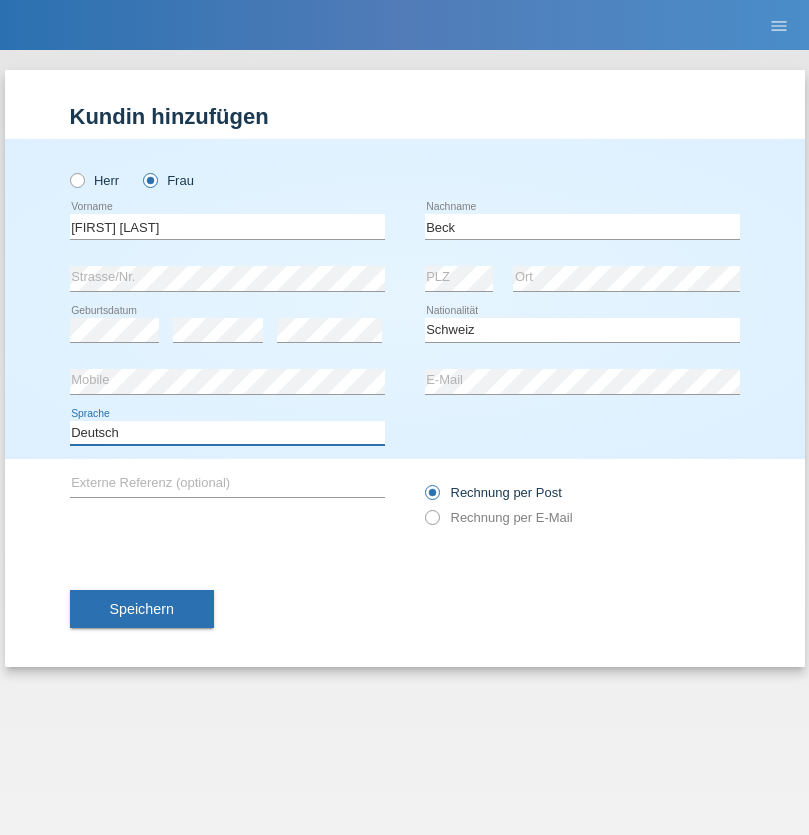 select on "en" 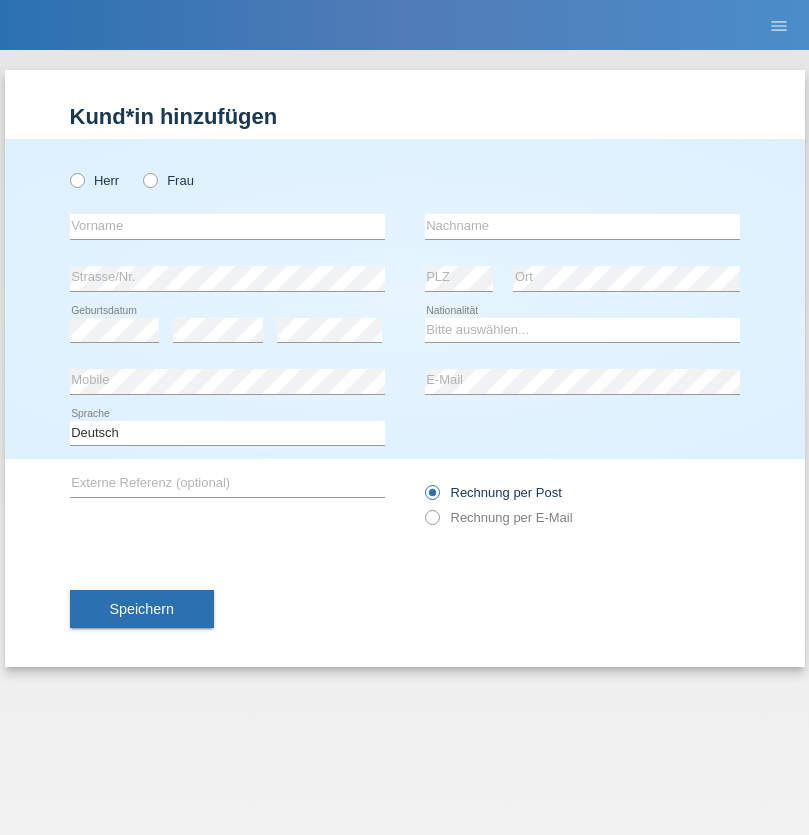 scroll, scrollTop: 0, scrollLeft: 0, axis: both 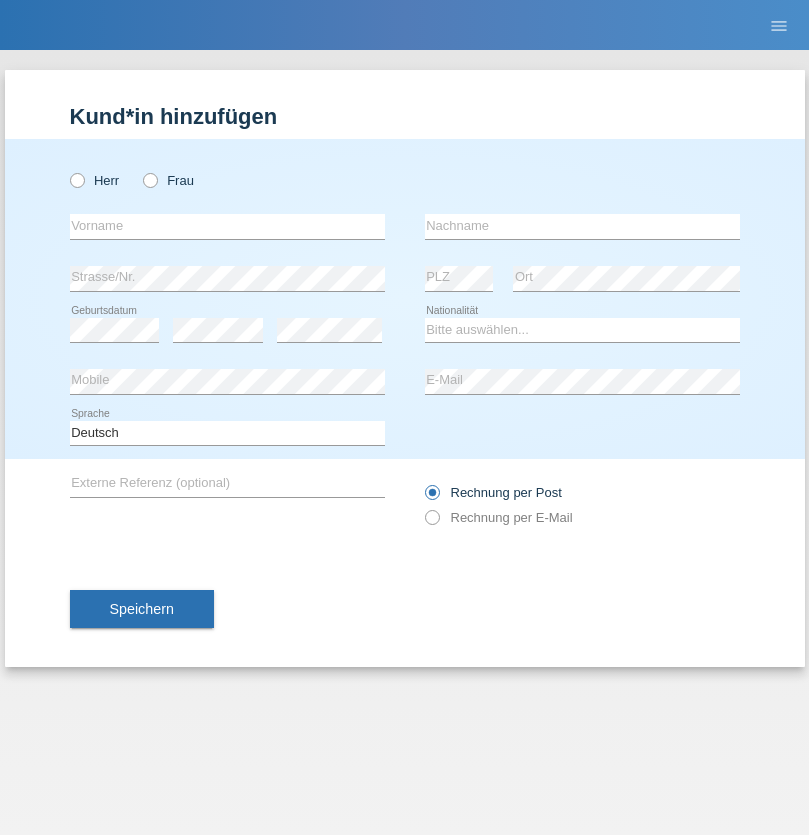radio on "true" 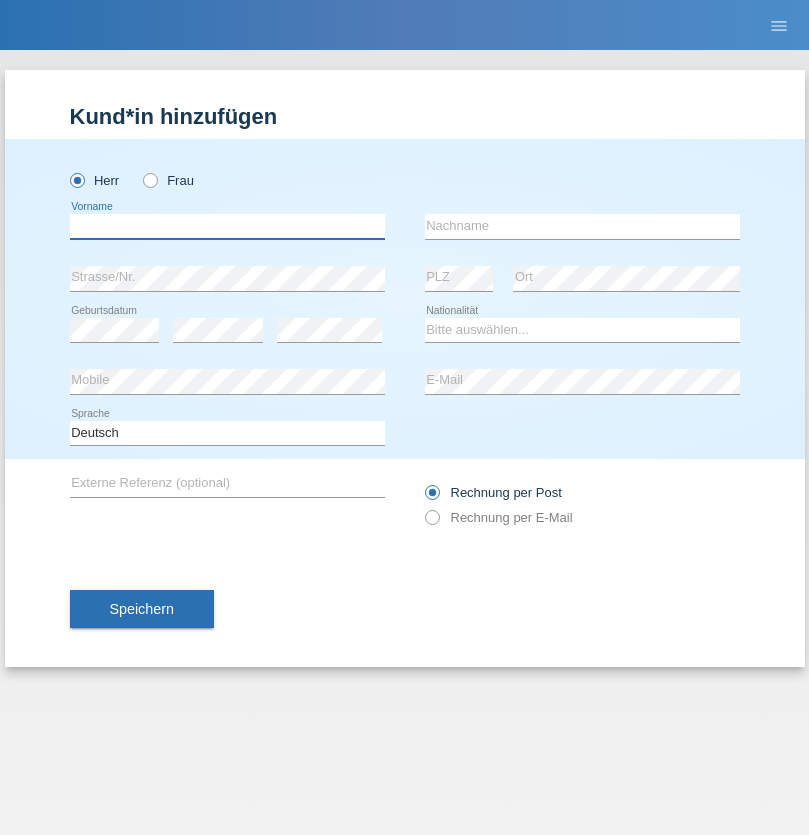 click at bounding box center [227, 226] 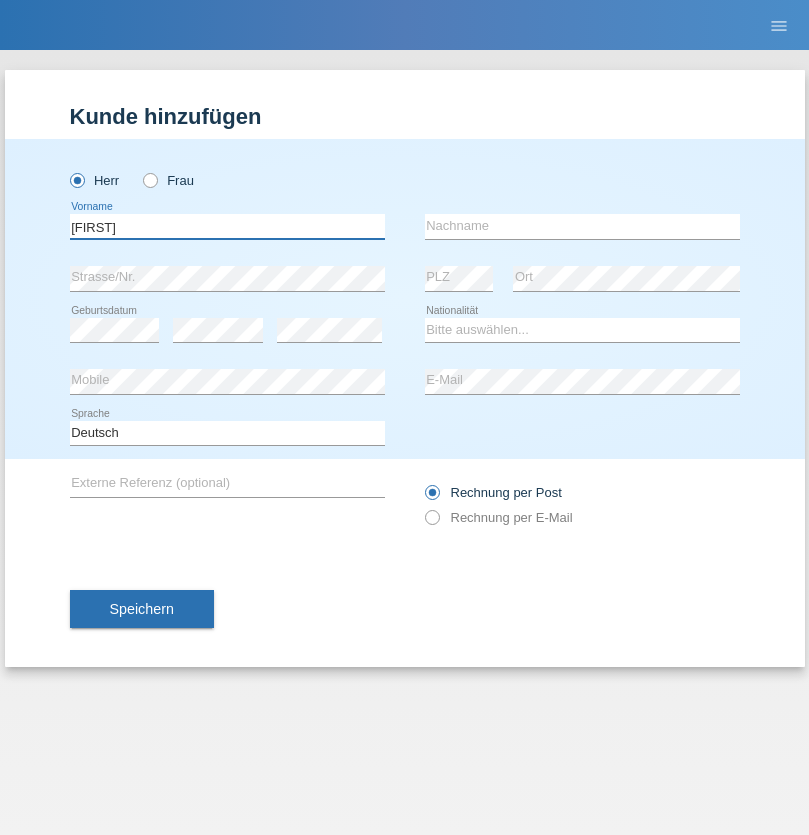 type on "[FIRST]" 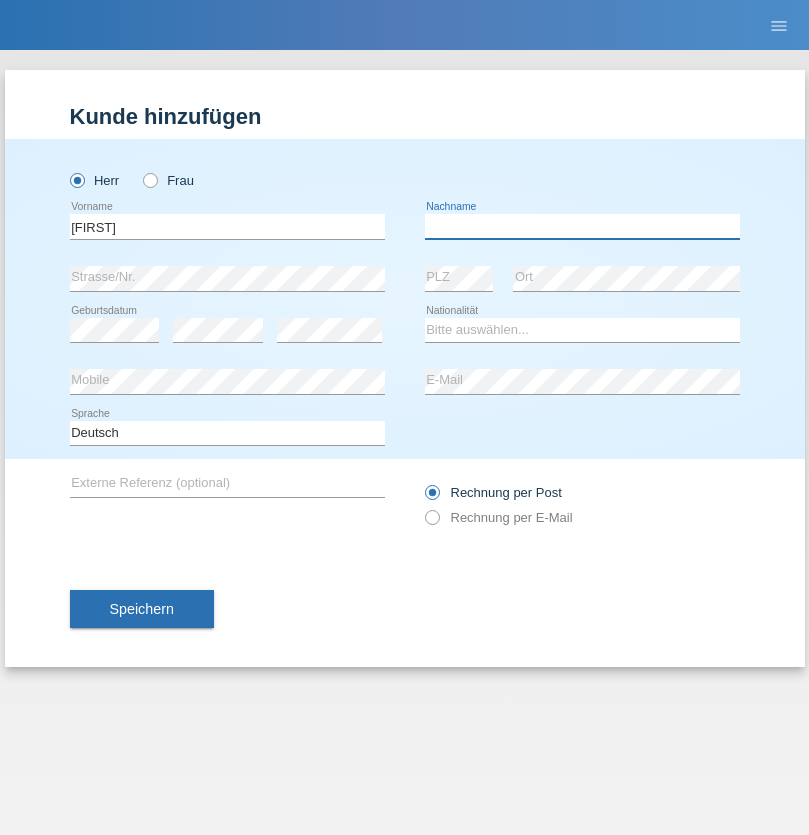click at bounding box center (582, 226) 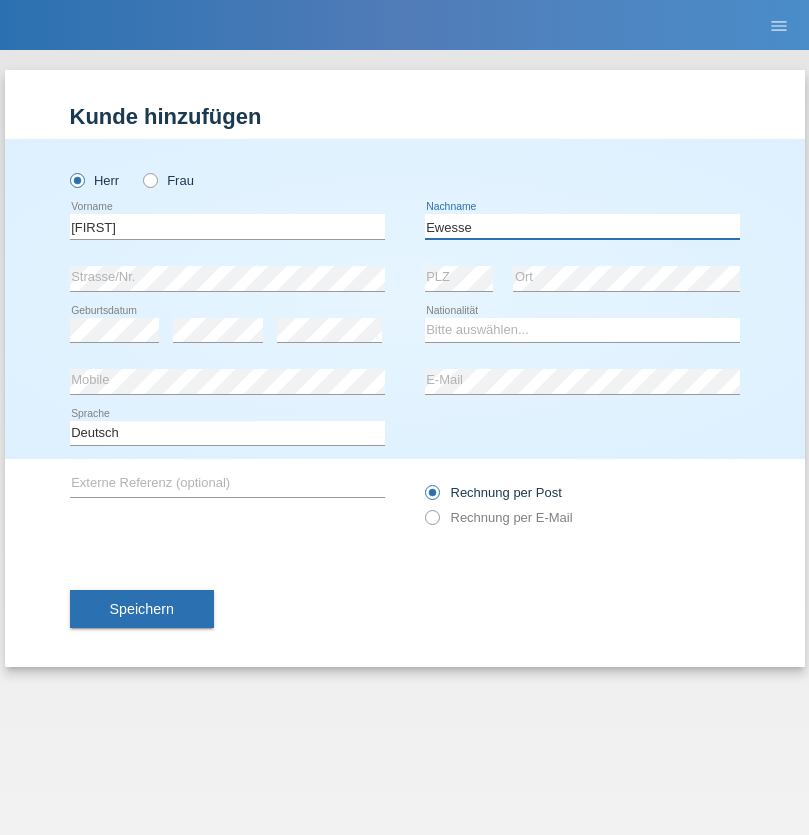 type on "Ewesse" 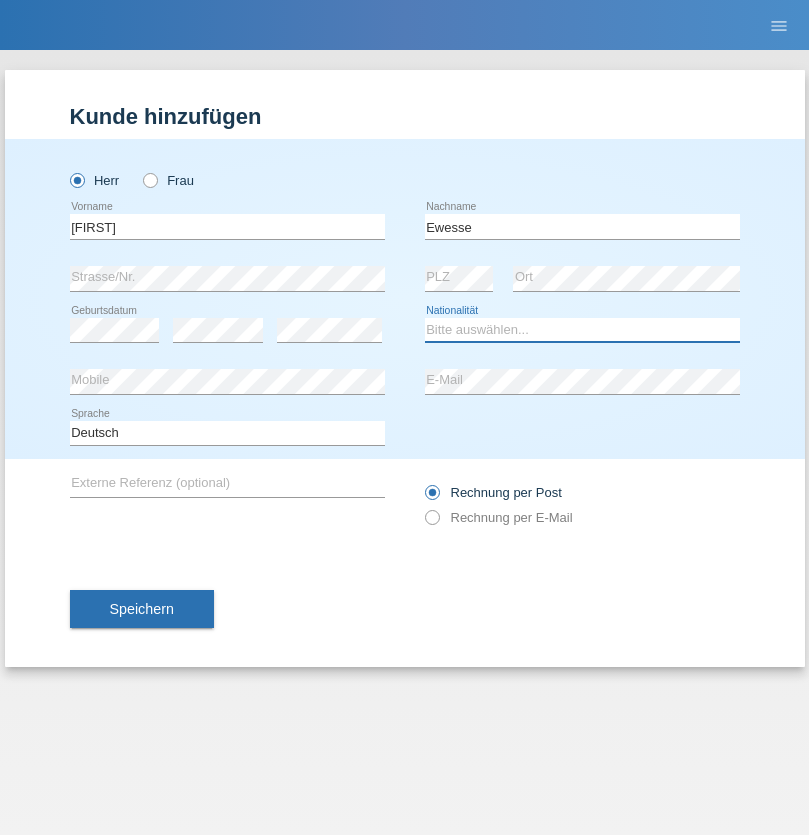 select on "FR" 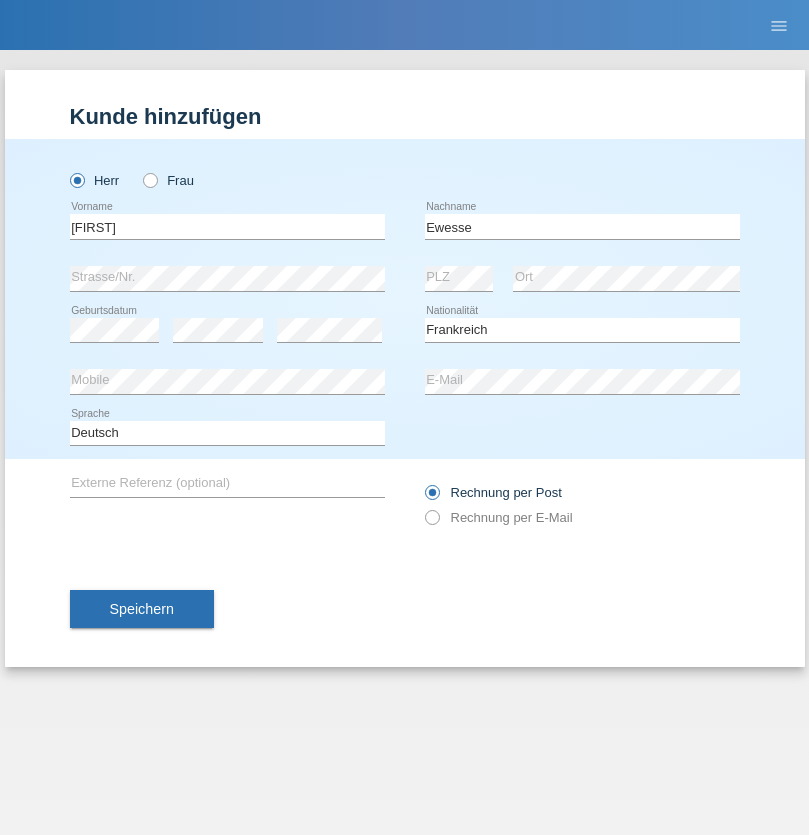 select on "C" 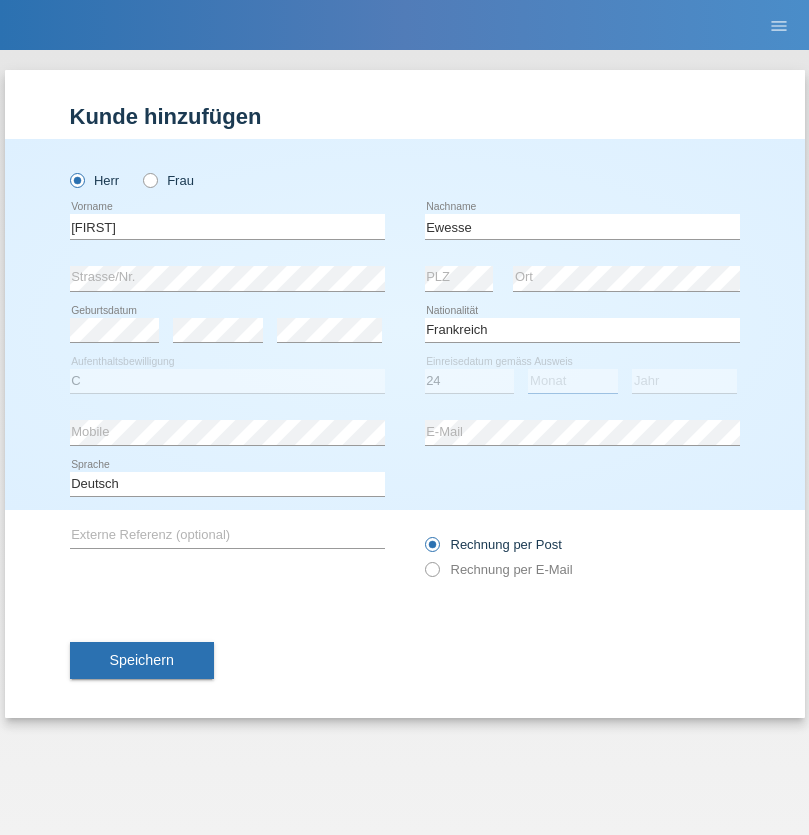select on "12" 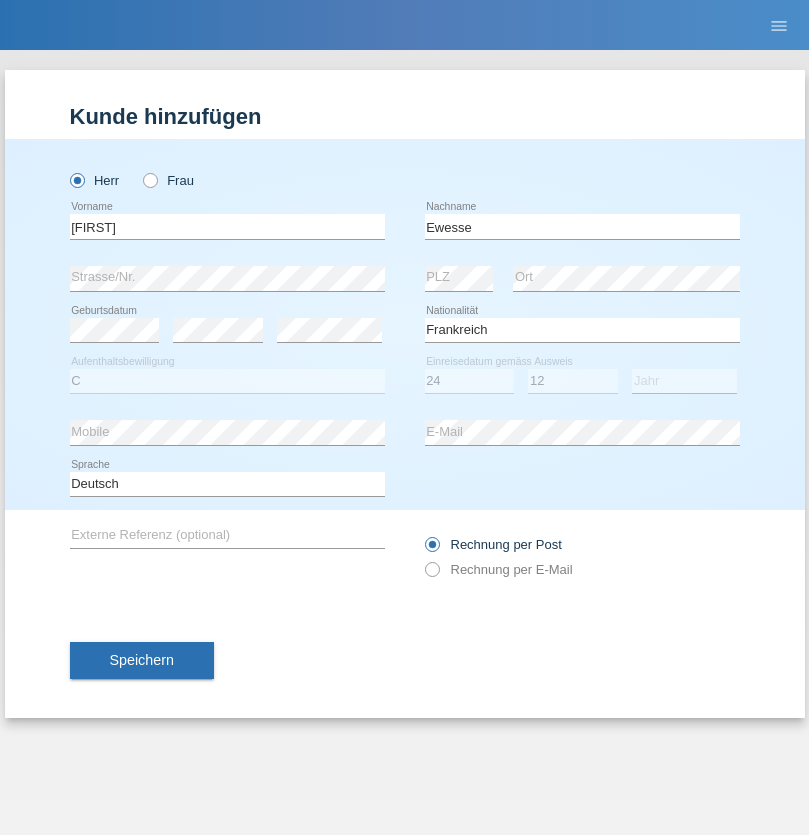 select on "1926" 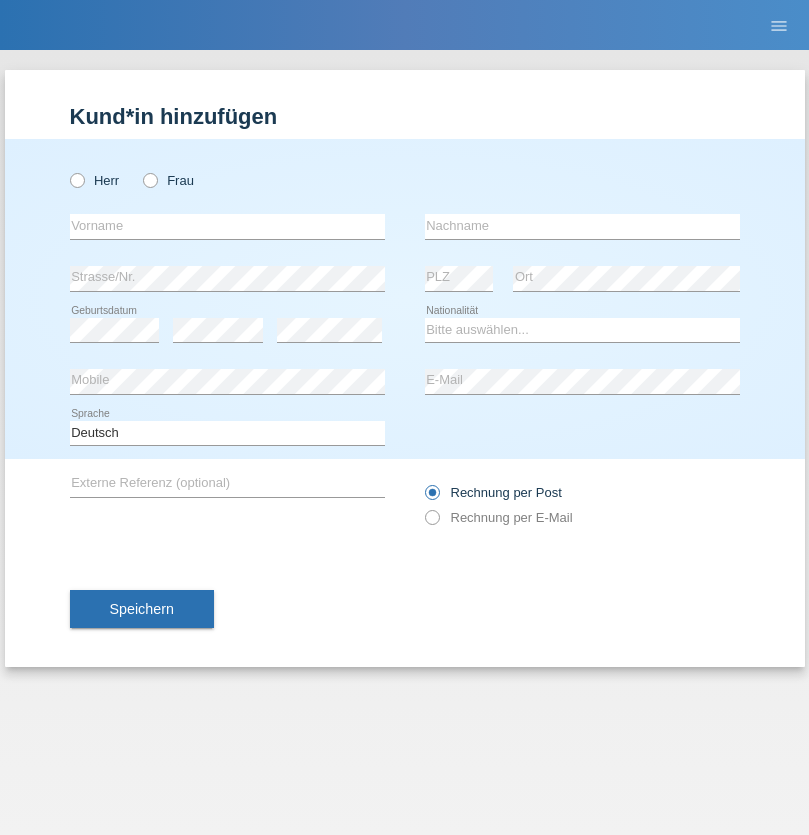 scroll, scrollTop: 0, scrollLeft: 0, axis: both 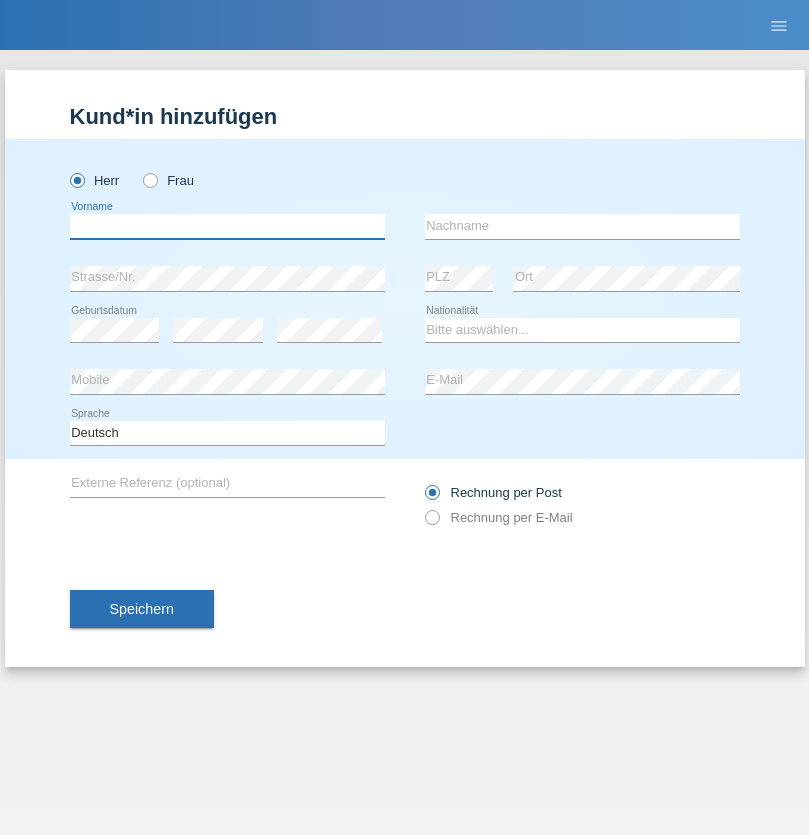 click at bounding box center (227, 226) 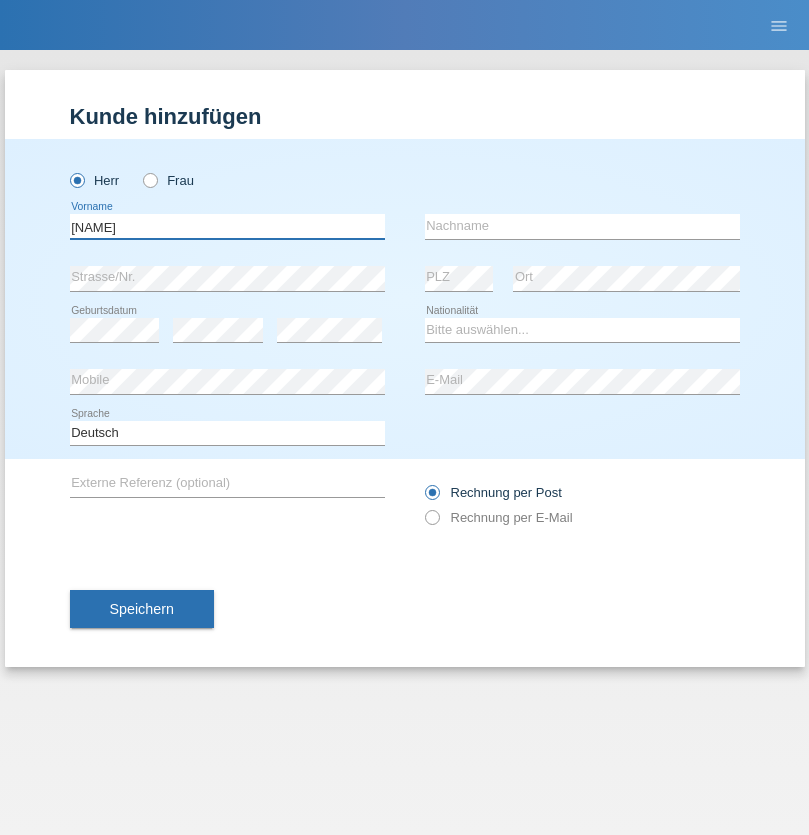 type on "[NAME]" 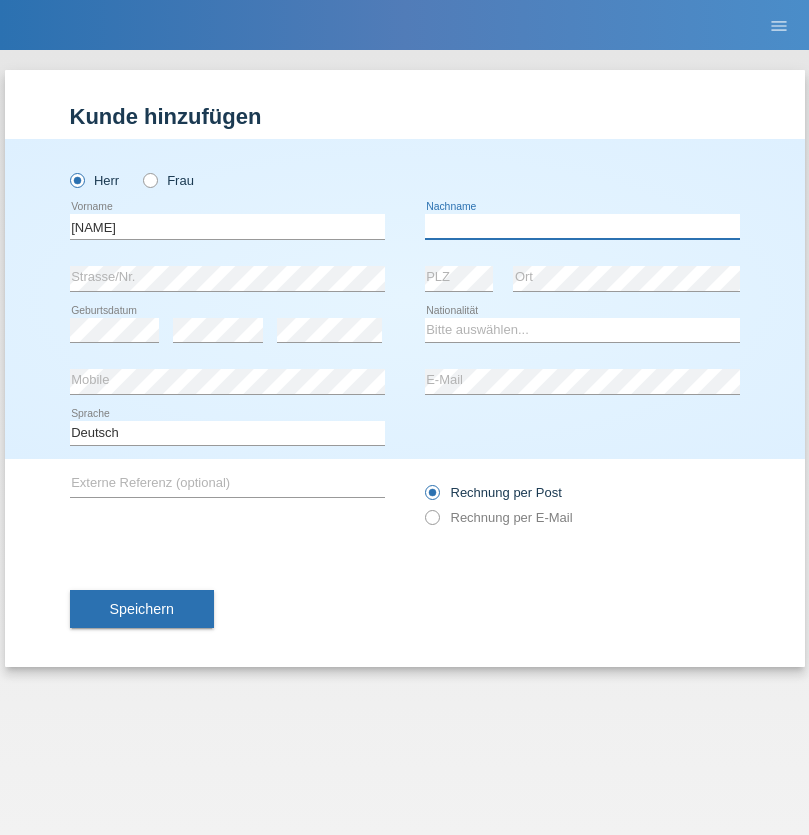 click at bounding box center (582, 226) 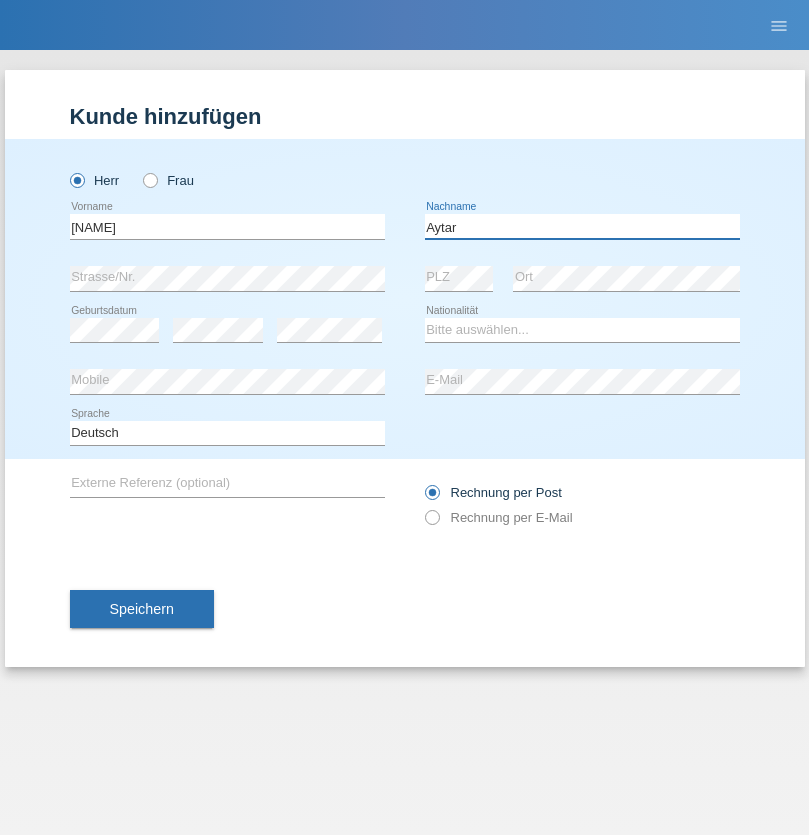 type on "Aytar" 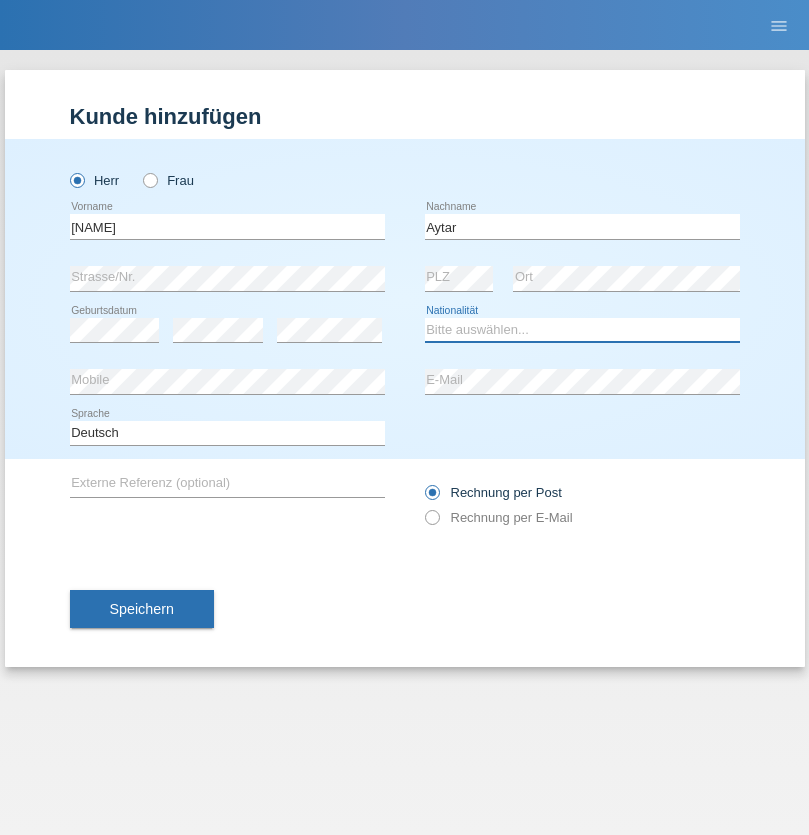 select on "CH" 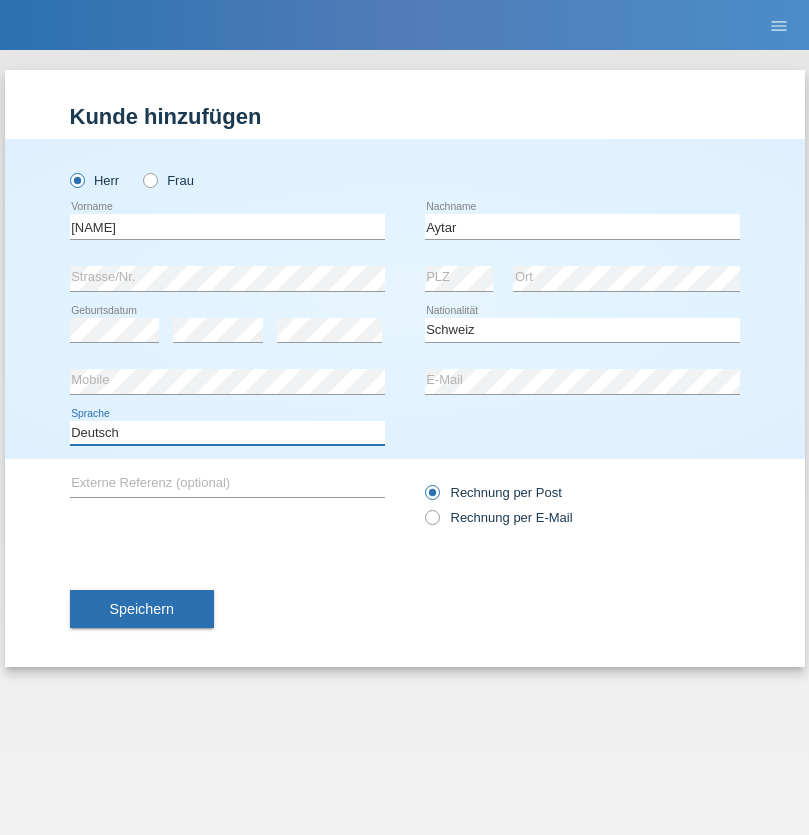 select on "en" 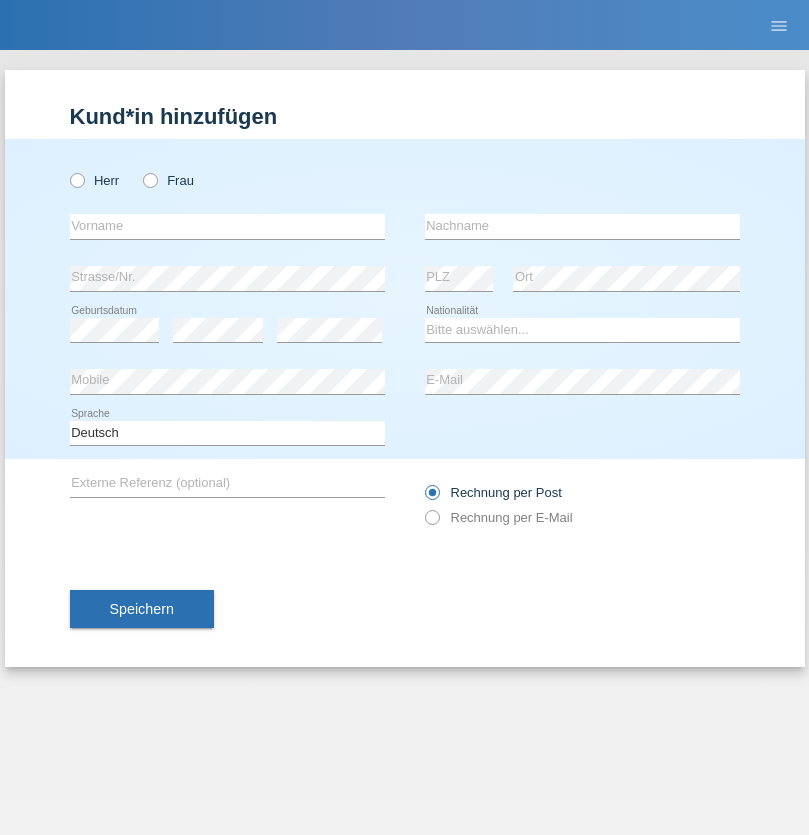 scroll, scrollTop: 0, scrollLeft: 0, axis: both 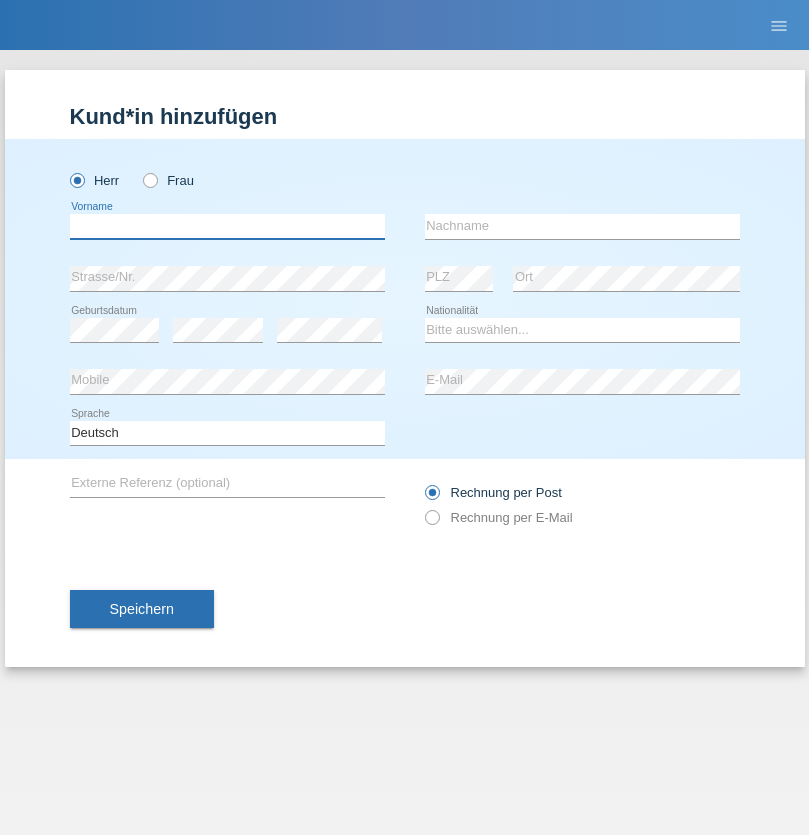click at bounding box center [227, 226] 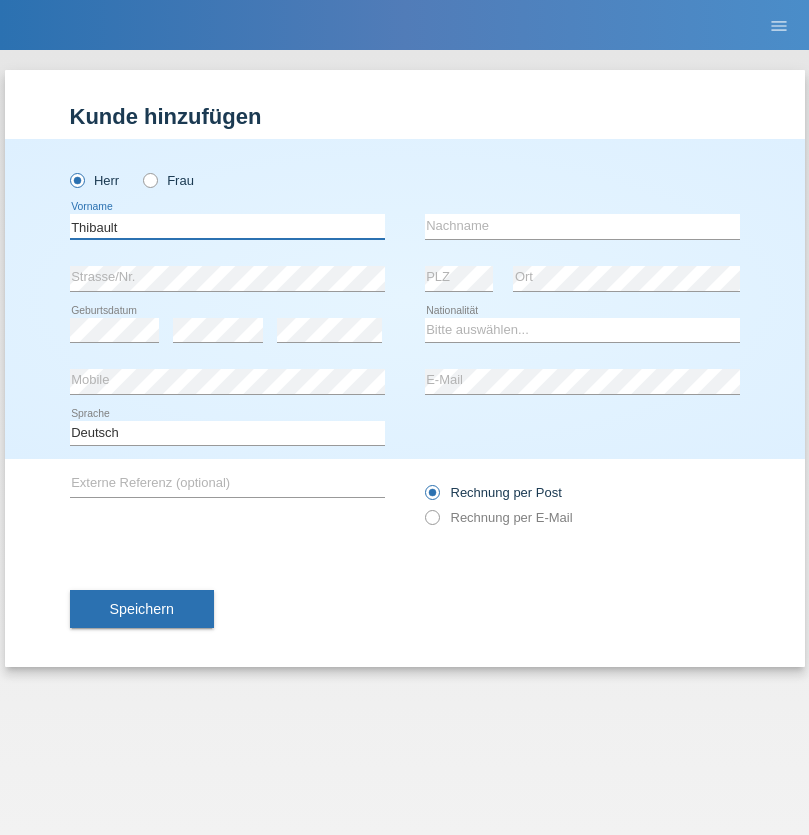 type on "Thibault" 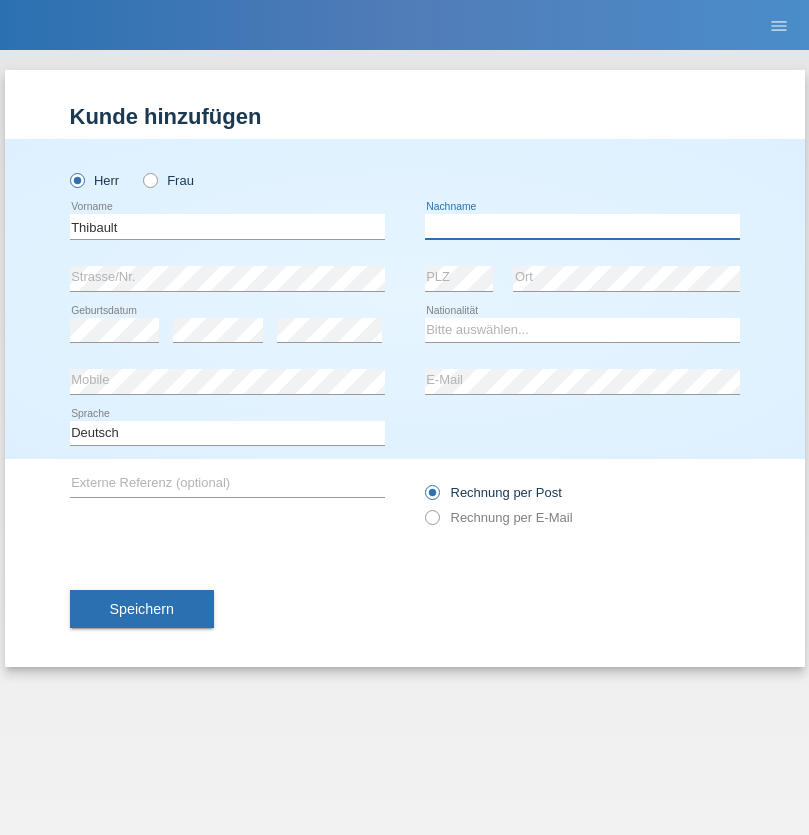 click at bounding box center [582, 226] 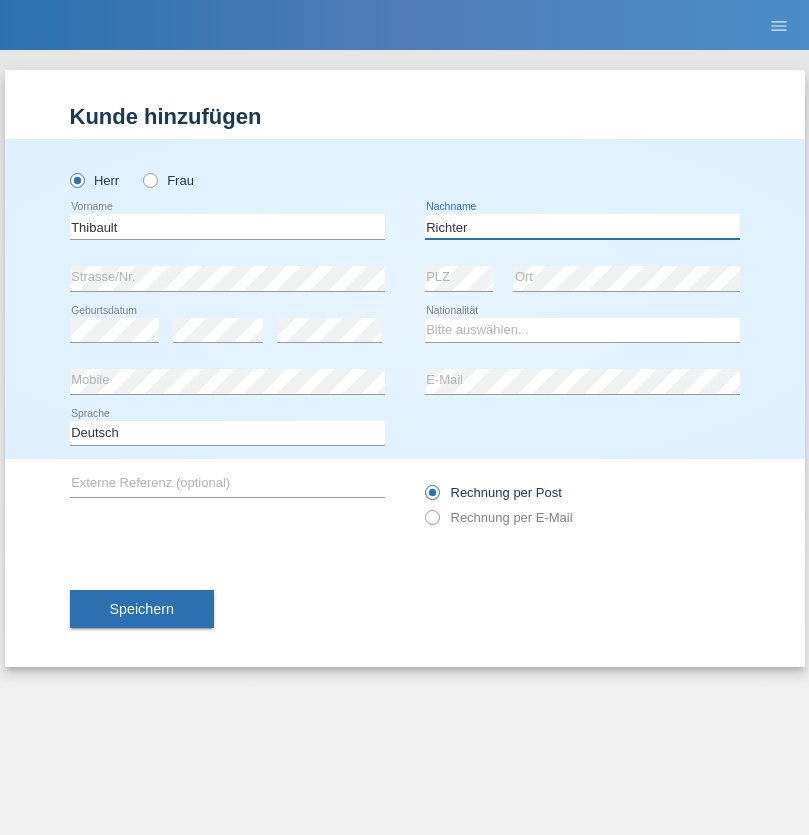 type on "Richter" 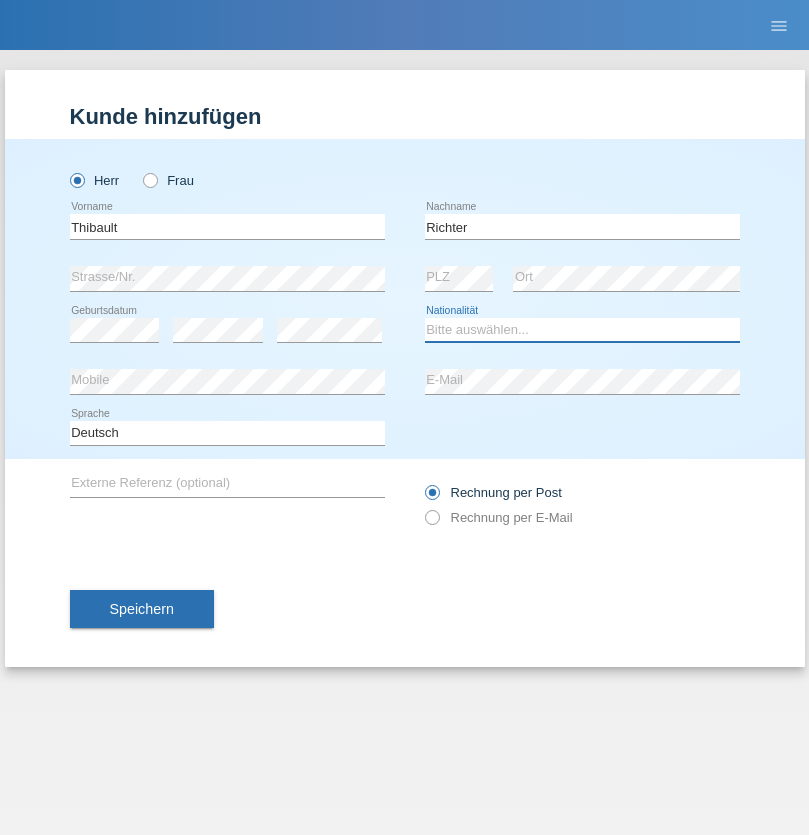 select on "CH" 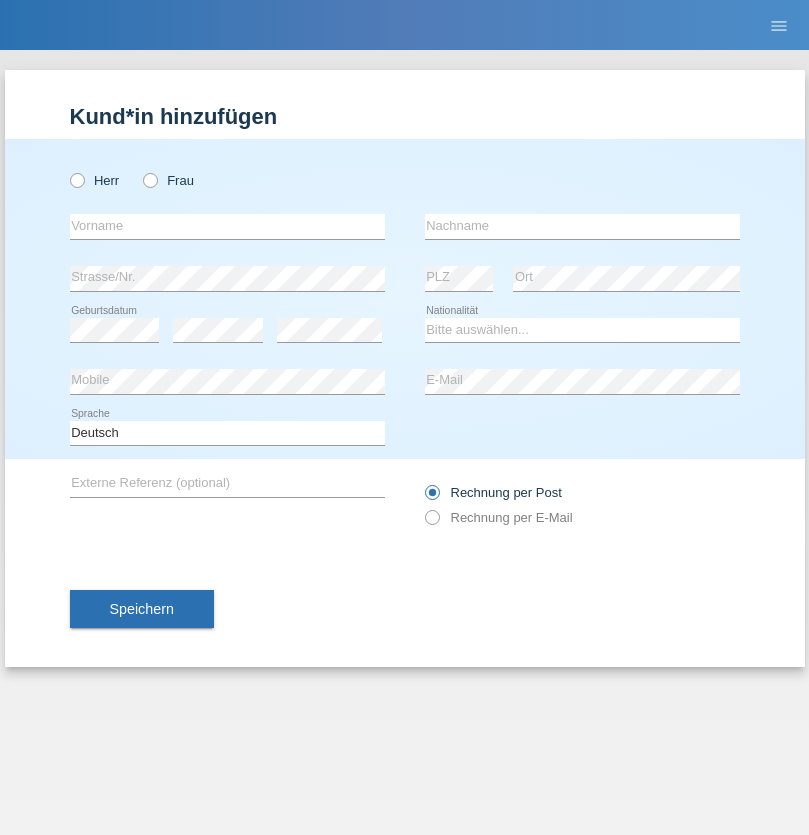 scroll, scrollTop: 0, scrollLeft: 0, axis: both 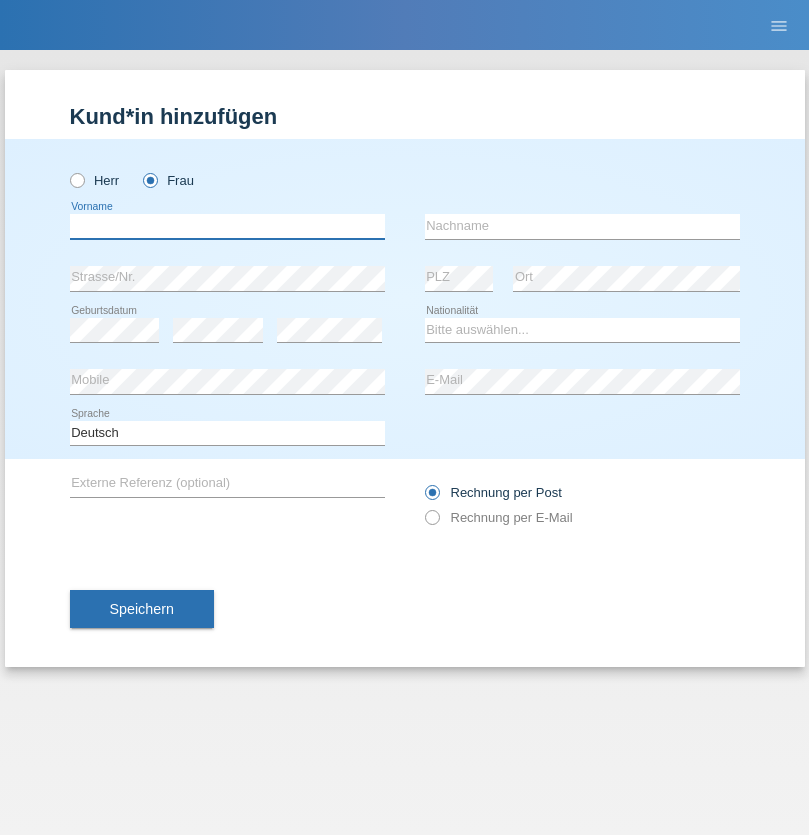 click at bounding box center [227, 226] 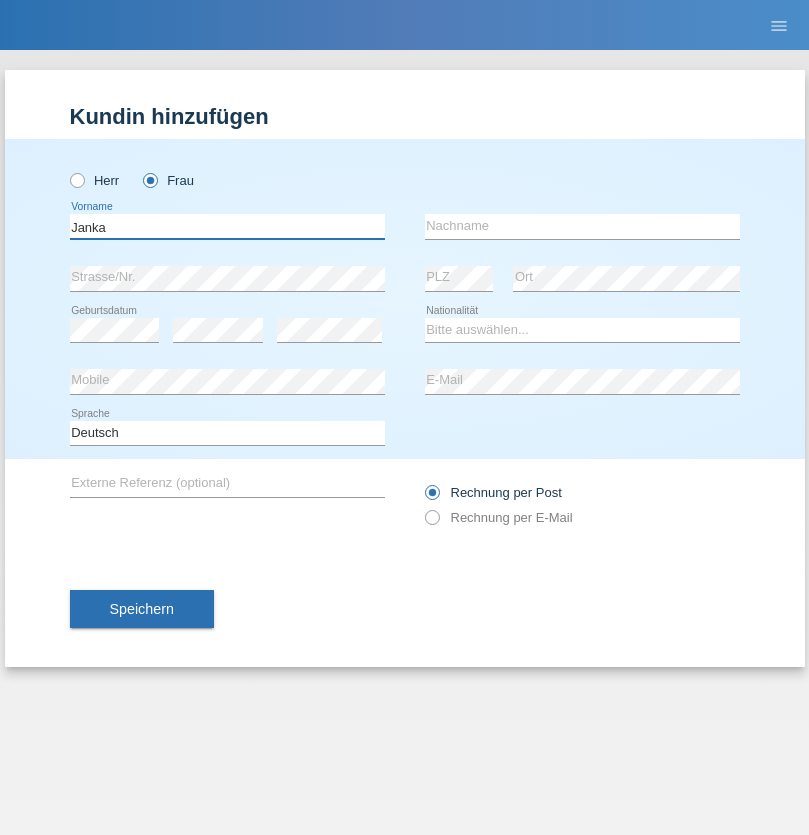 type on "Janka" 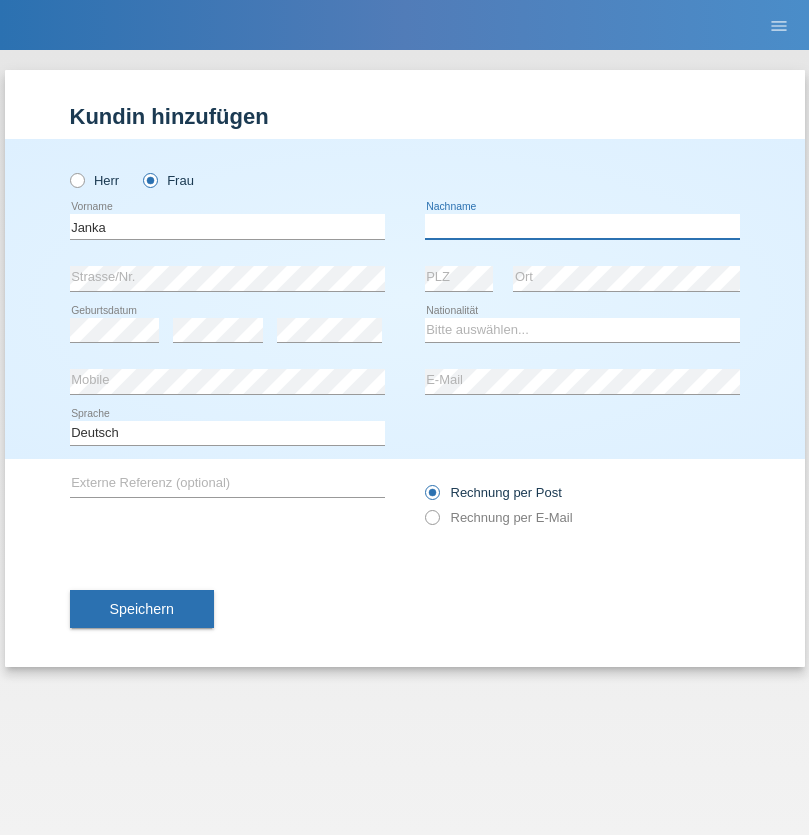 click at bounding box center [582, 226] 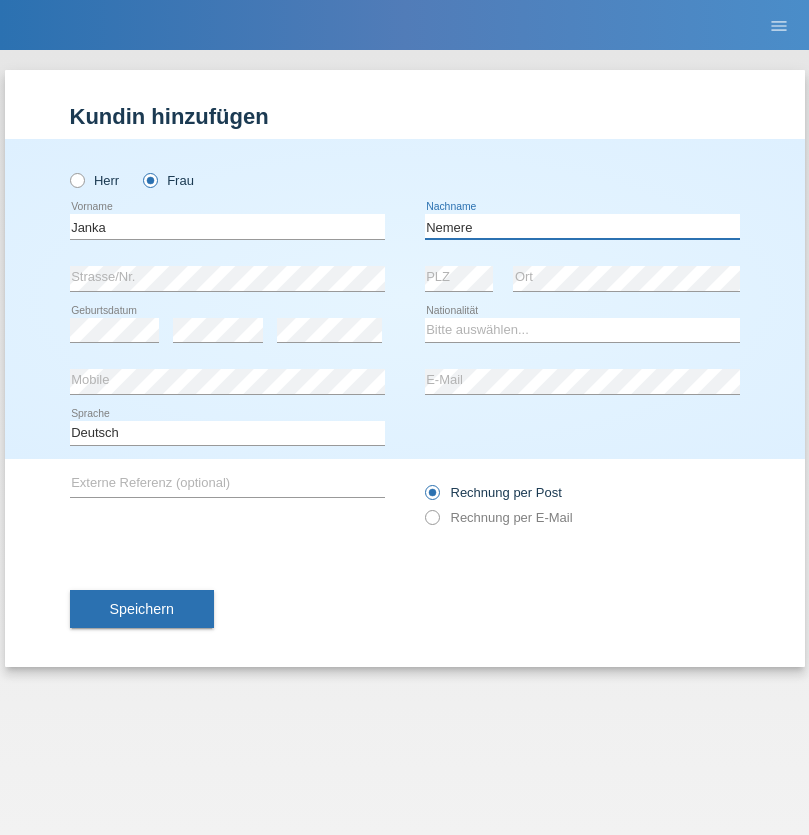 type on "Nemere" 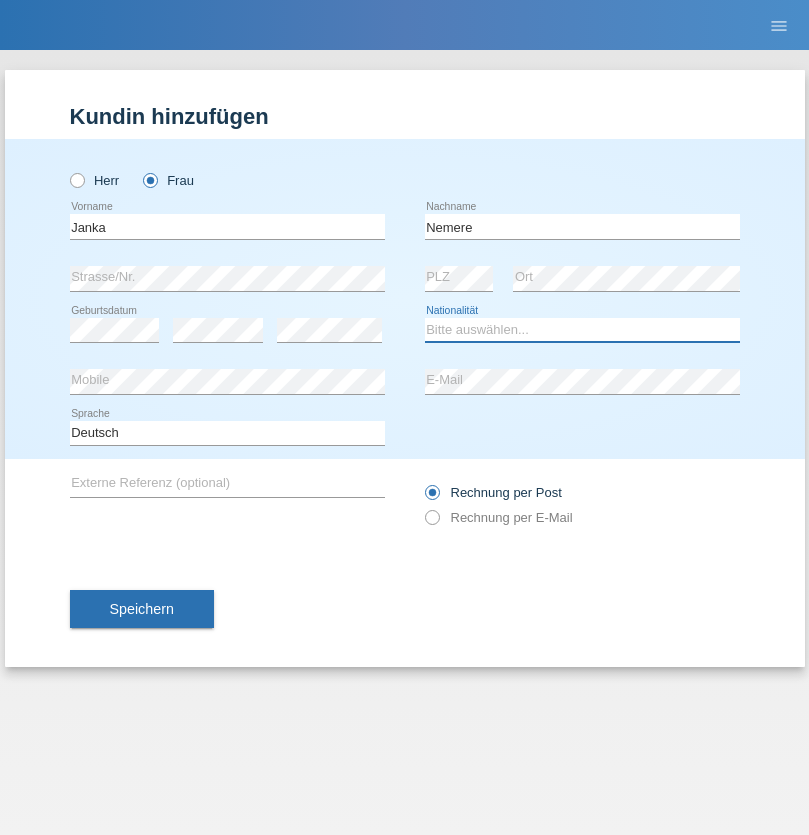 select on "HU" 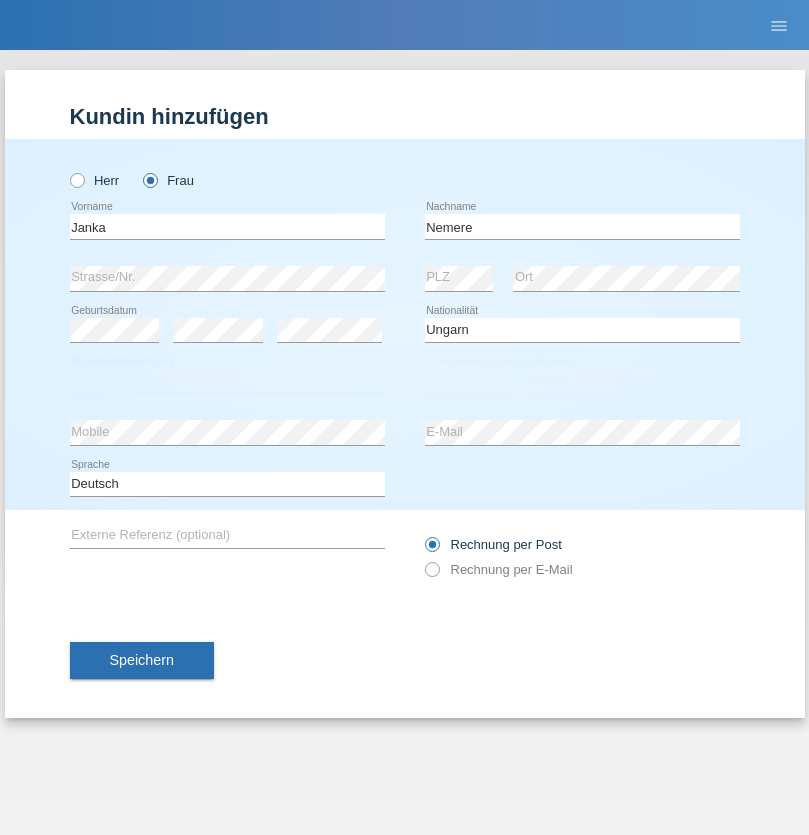 select on "C" 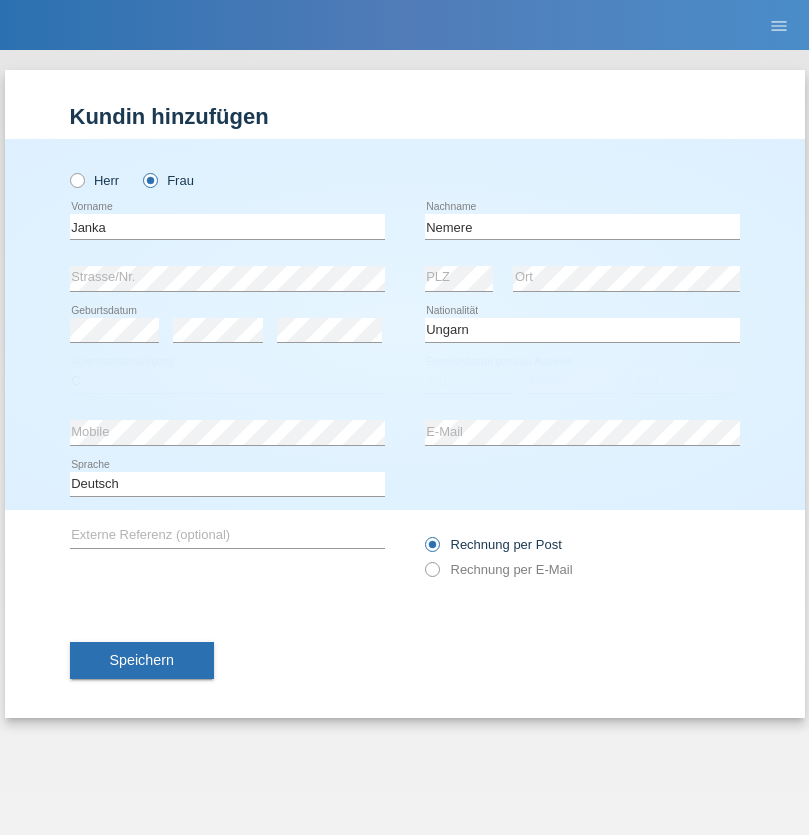 select on "13" 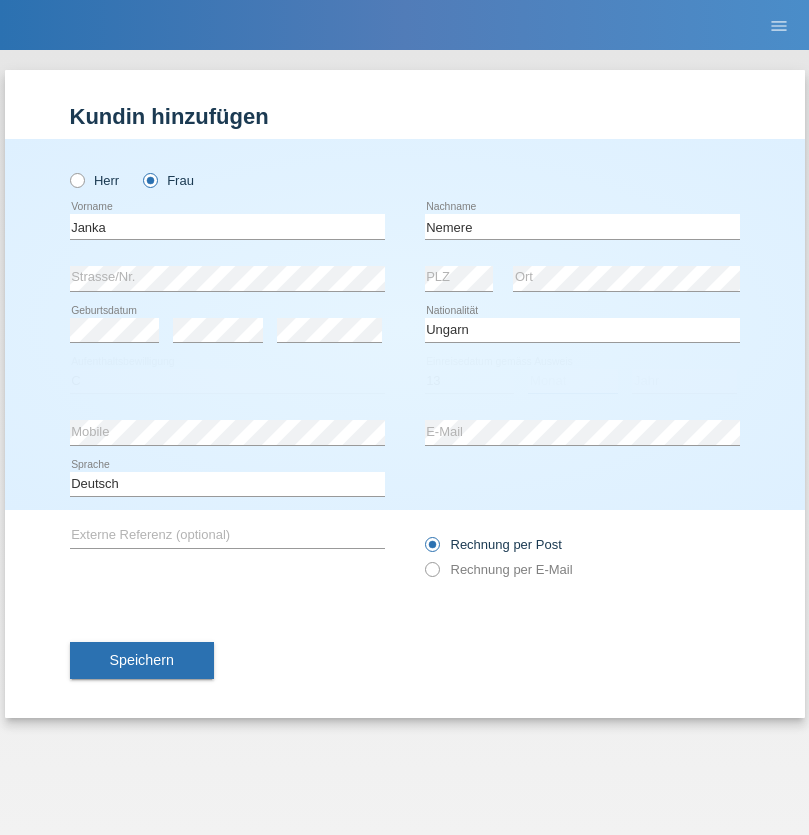 select on "12" 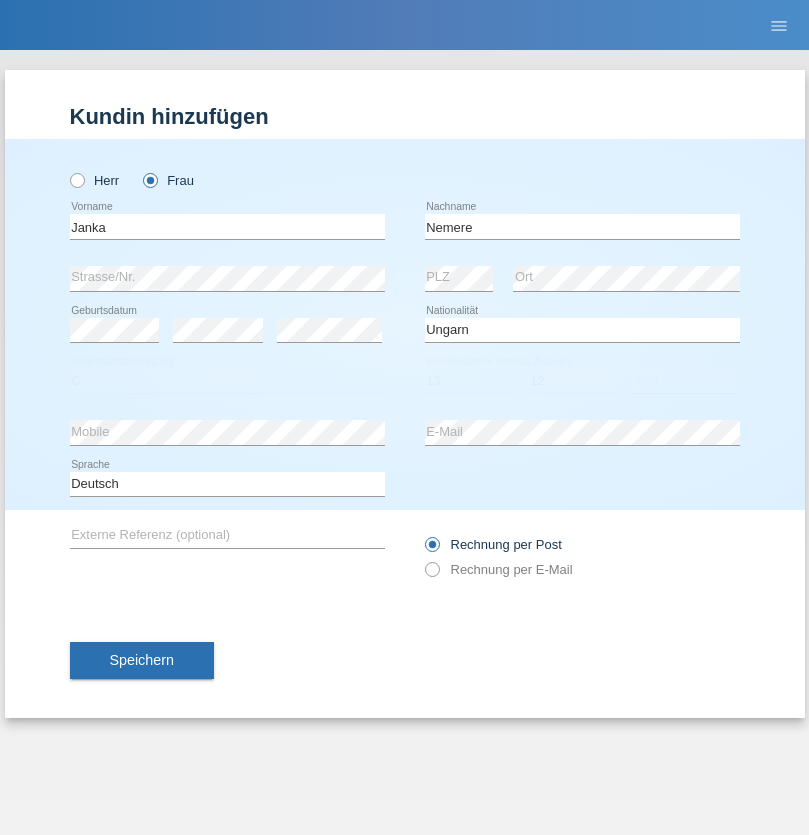 select on "2021" 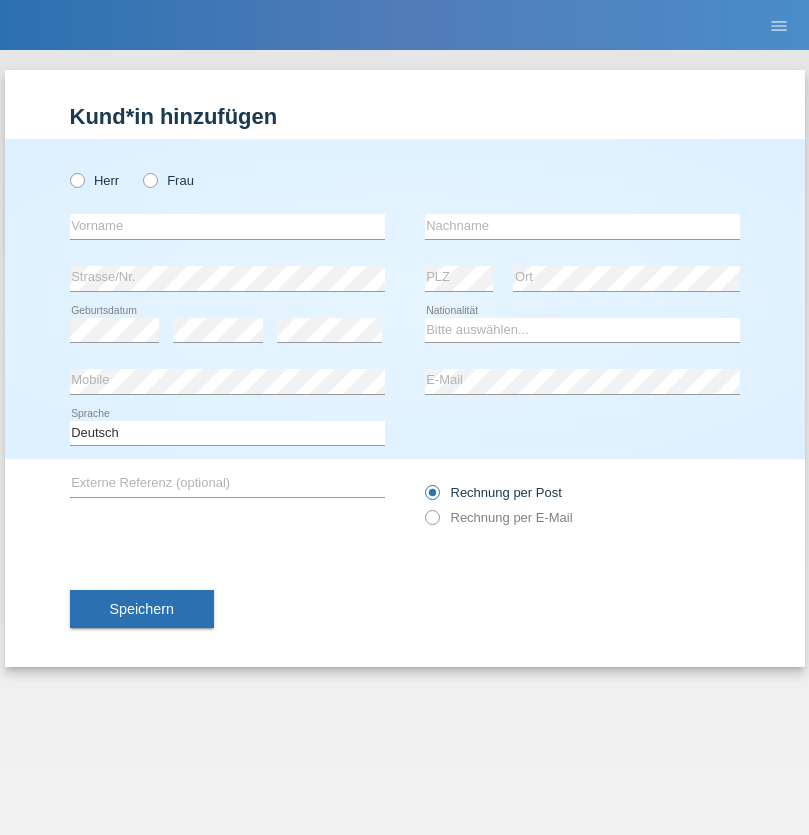 scroll, scrollTop: 0, scrollLeft: 0, axis: both 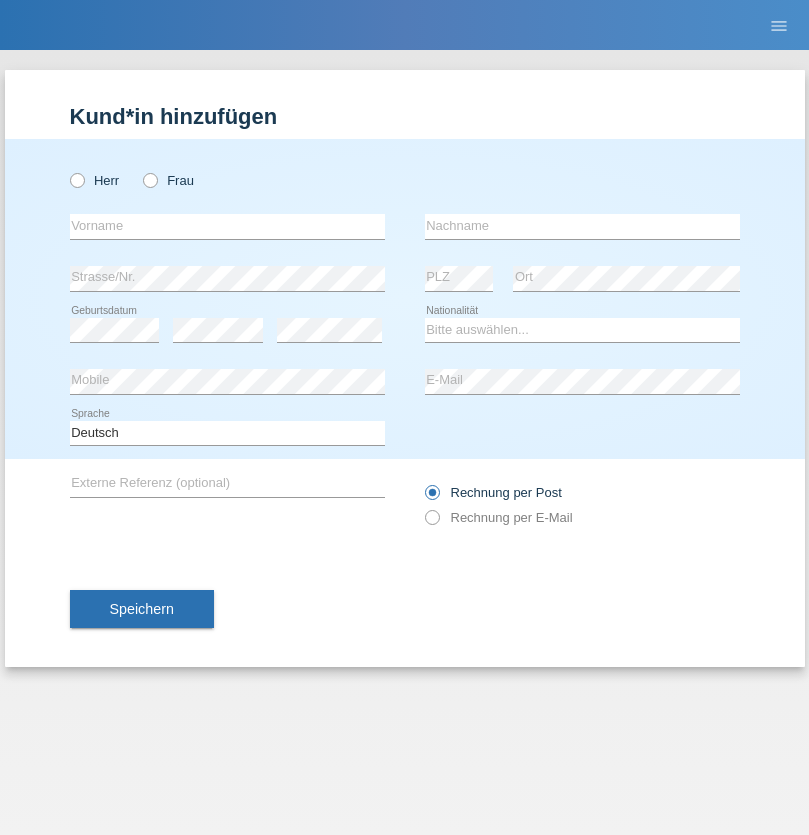 radio on "true" 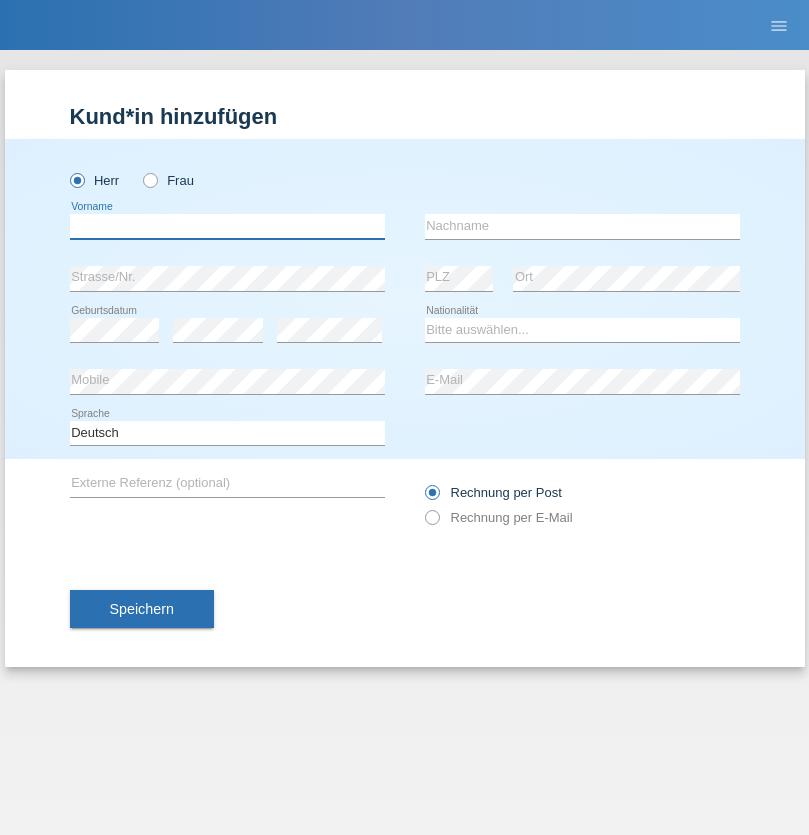 click at bounding box center [227, 226] 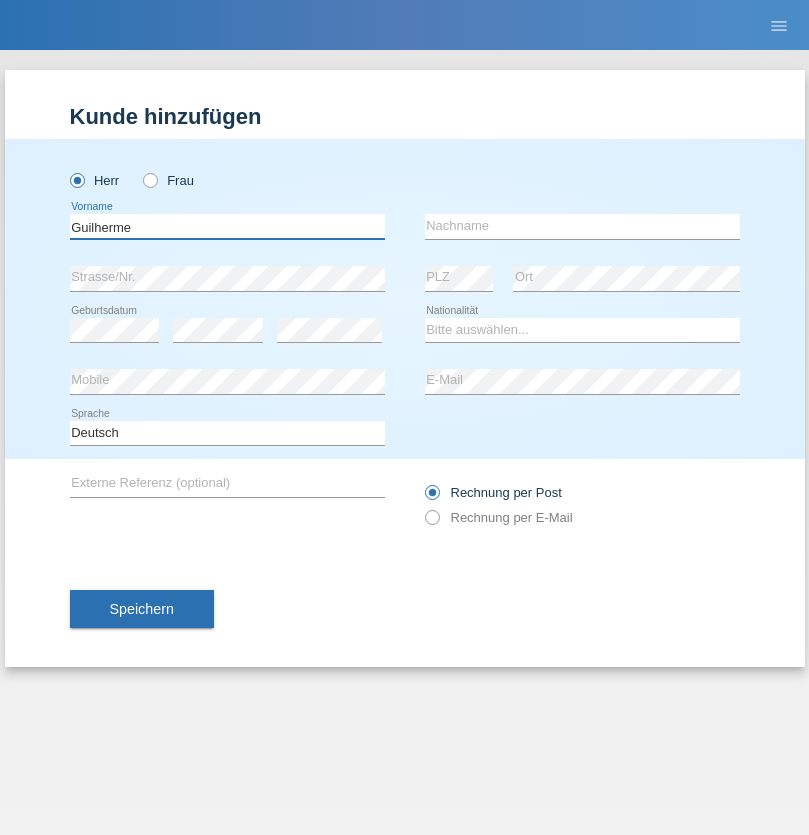 type on "Guilherme" 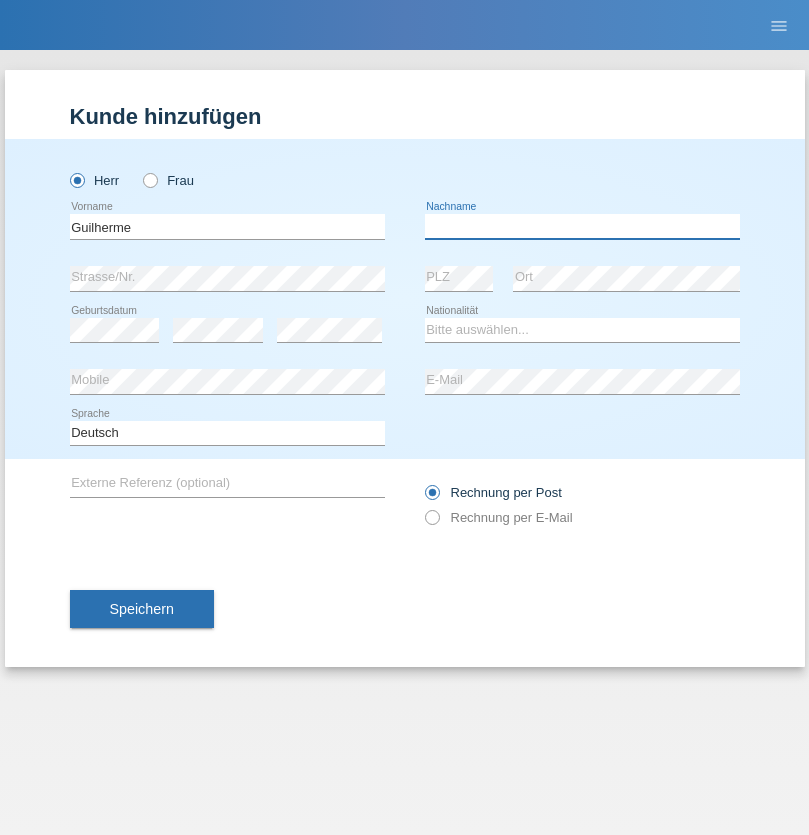 click at bounding box center (582, 226) 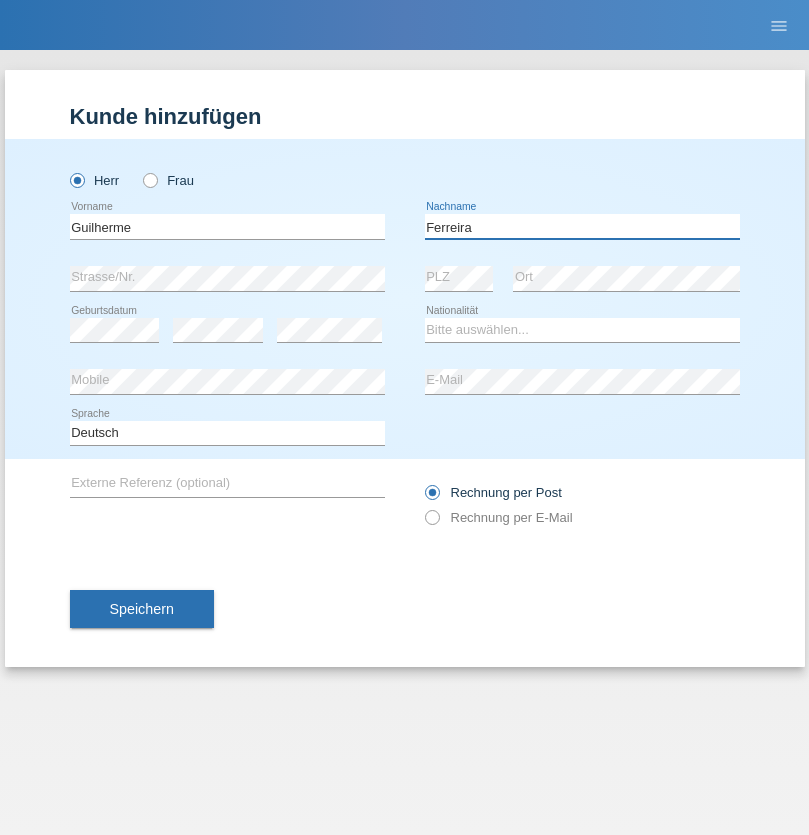 type on "Ferreira" 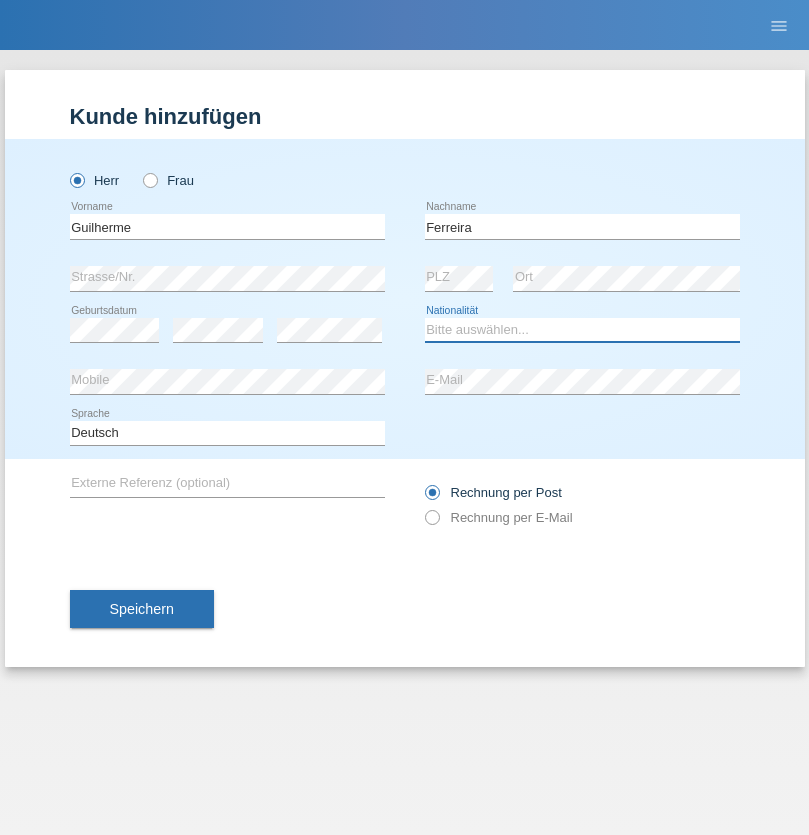 select on "PT" 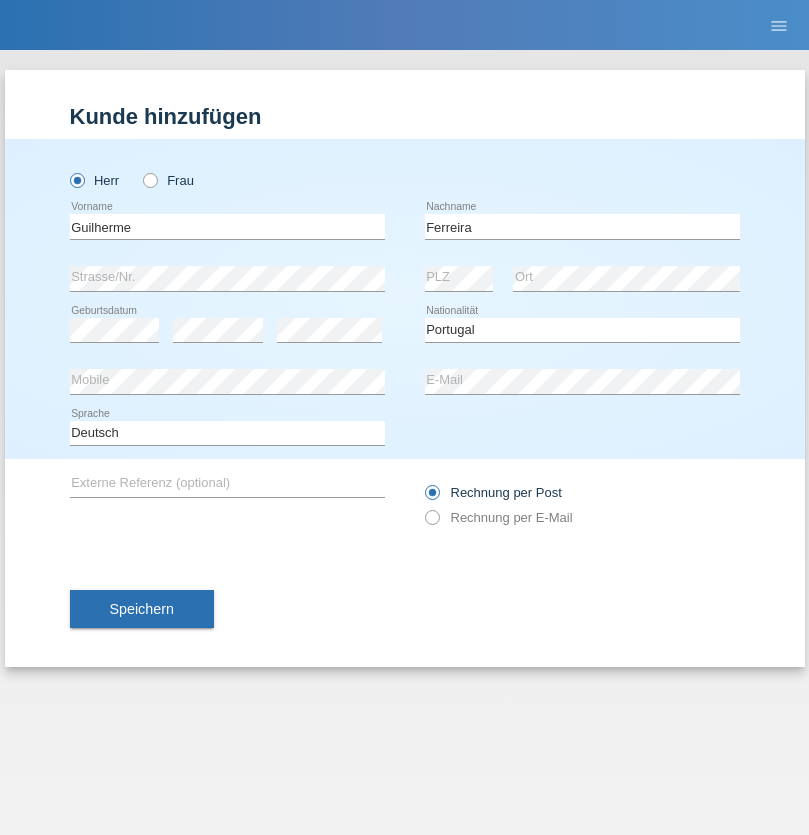 select on "C" 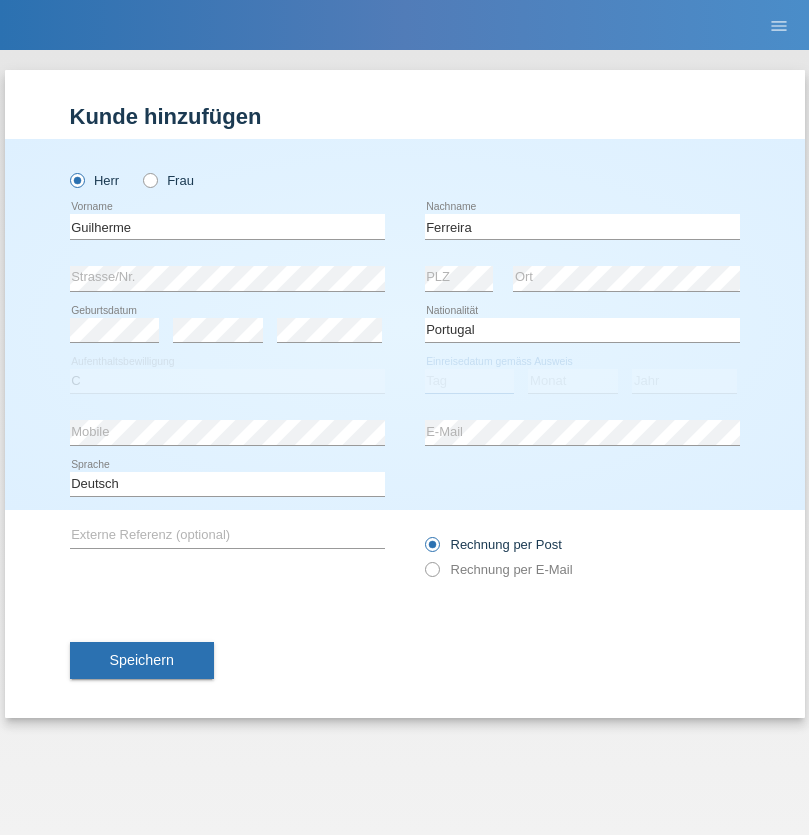 select on "04" 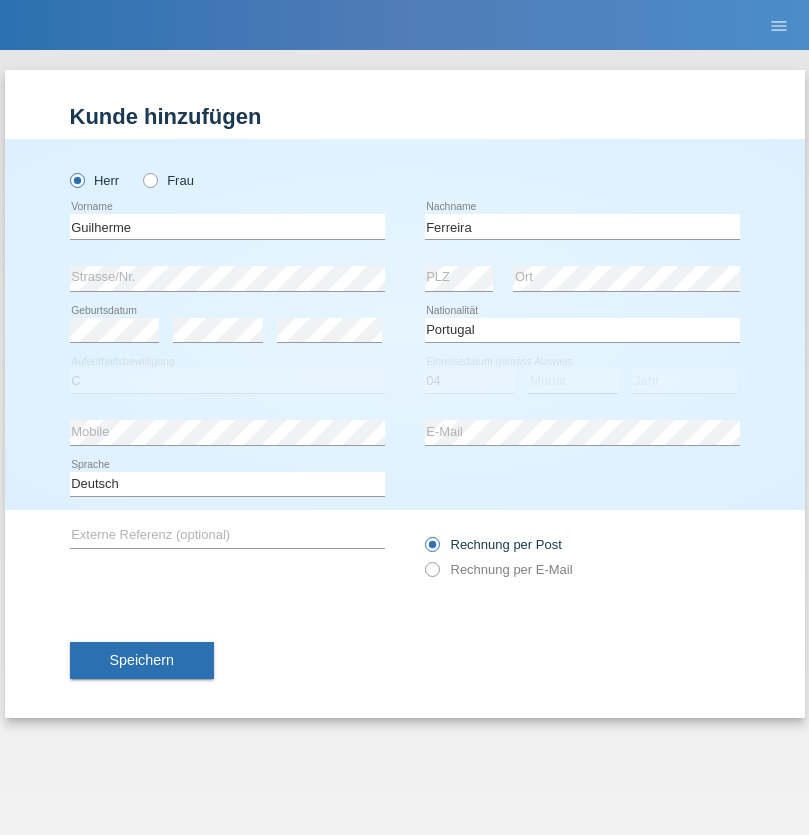 select on "09" 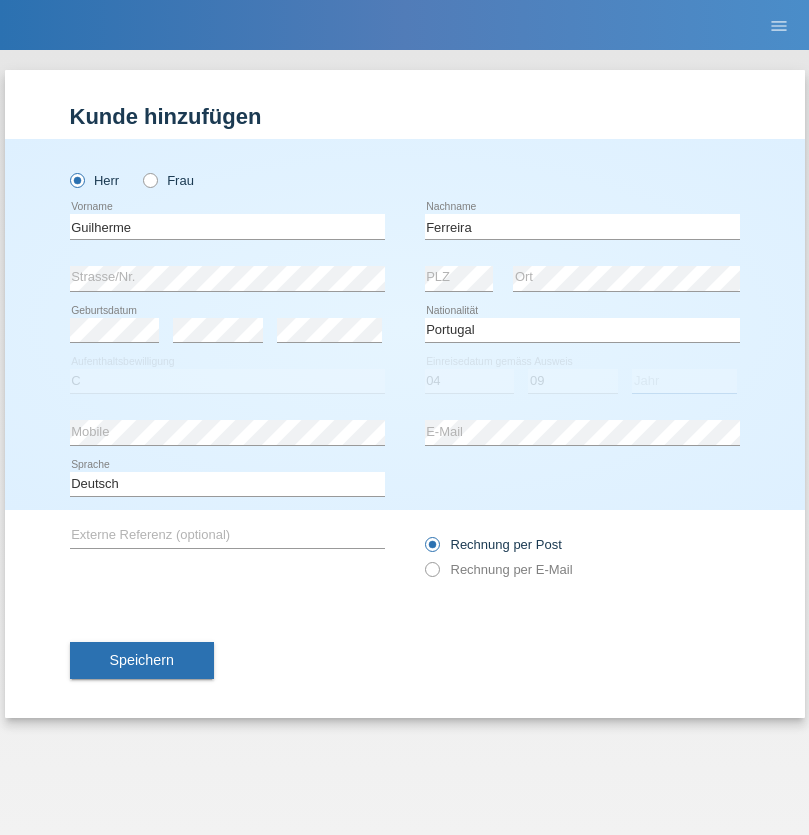 select on "2021" 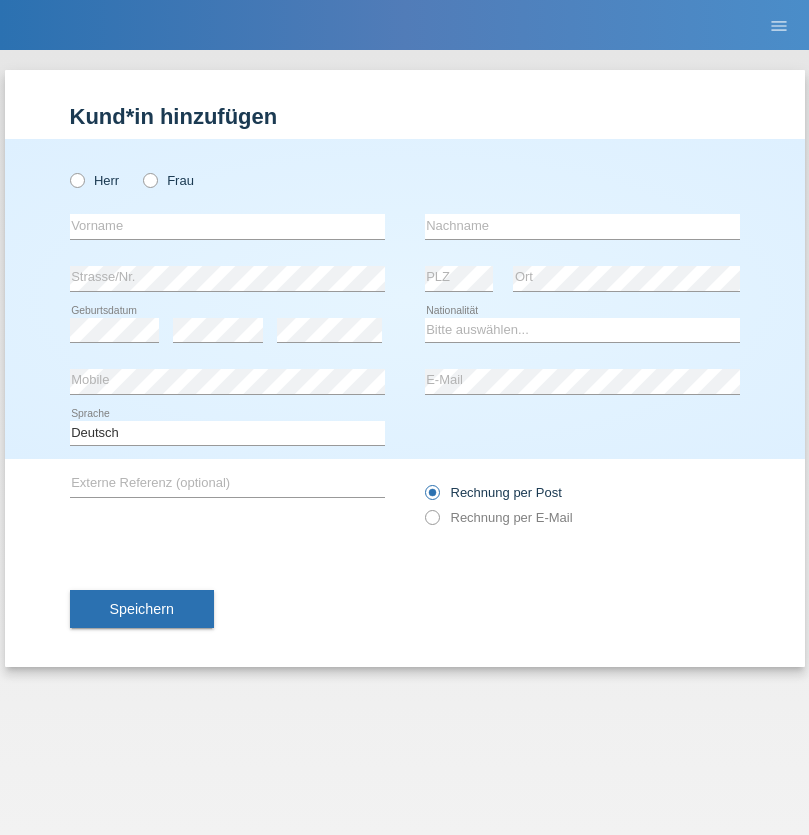 scroll, scrollTop: 0, scrollLeft: 0, axis: both 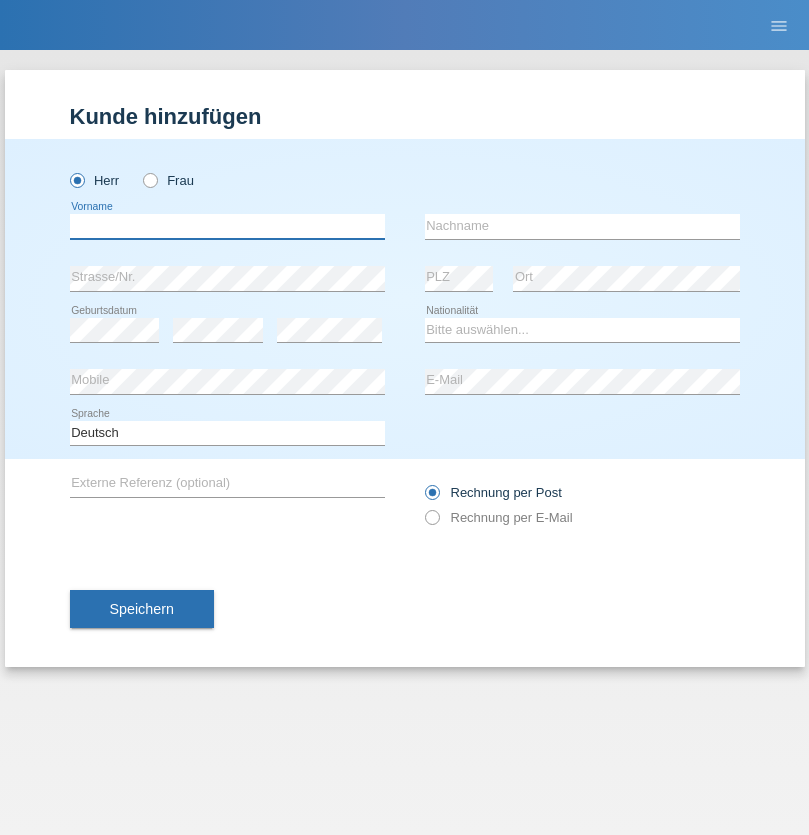 click at bounding box center (227, 226) 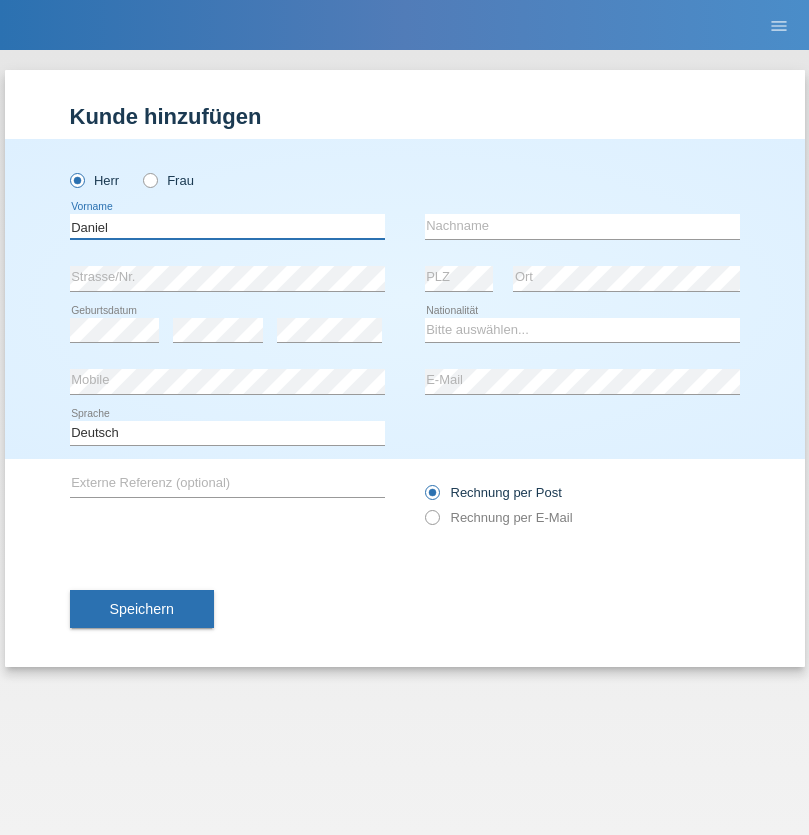 type on "Daniel" 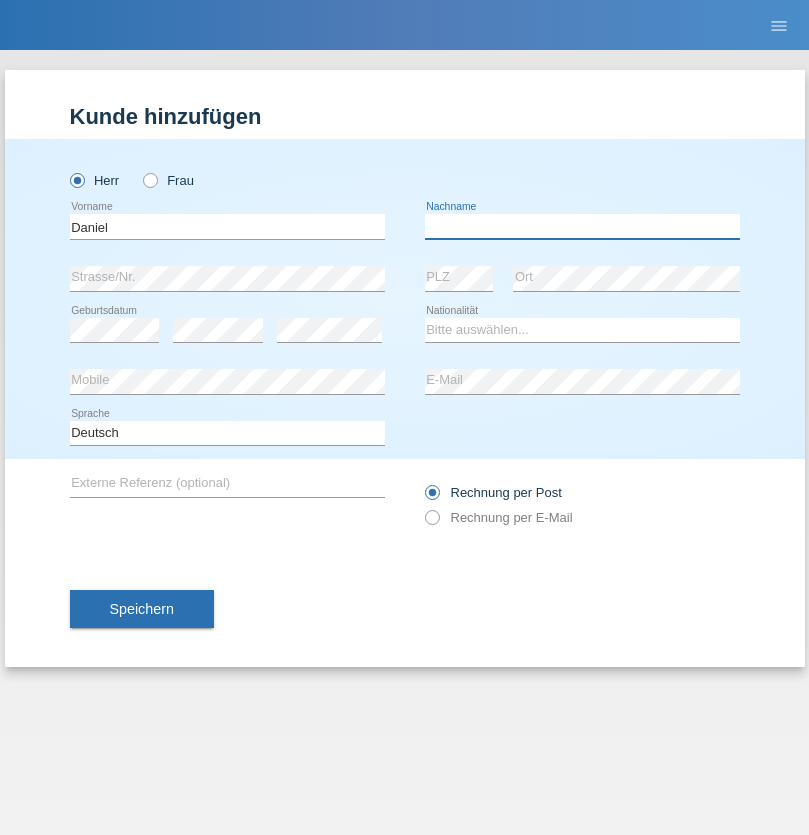 click at bounding box center (582, 226) 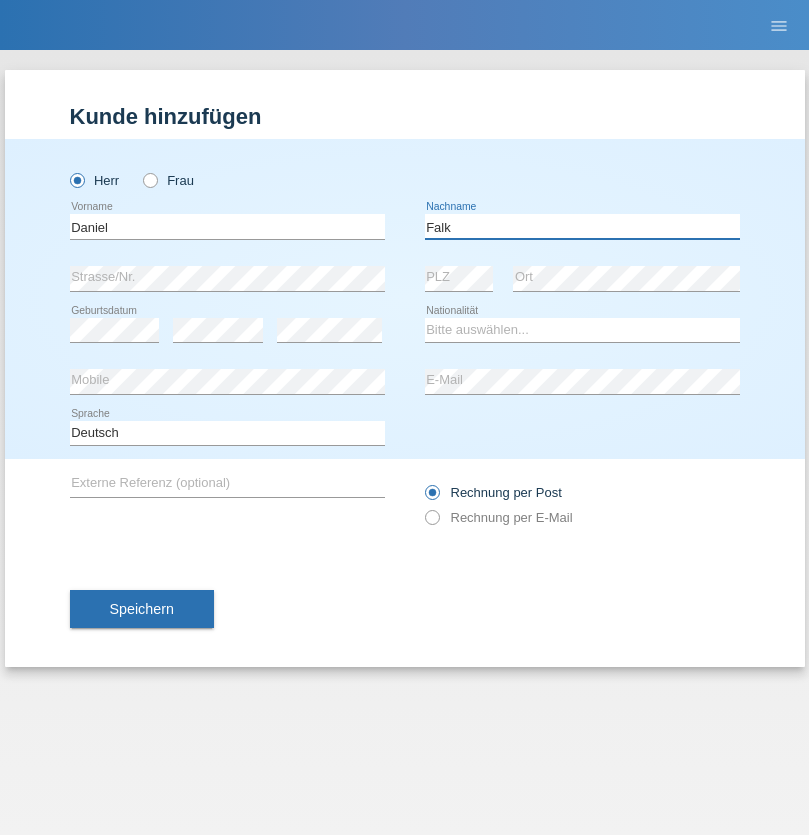 type on "Falk" 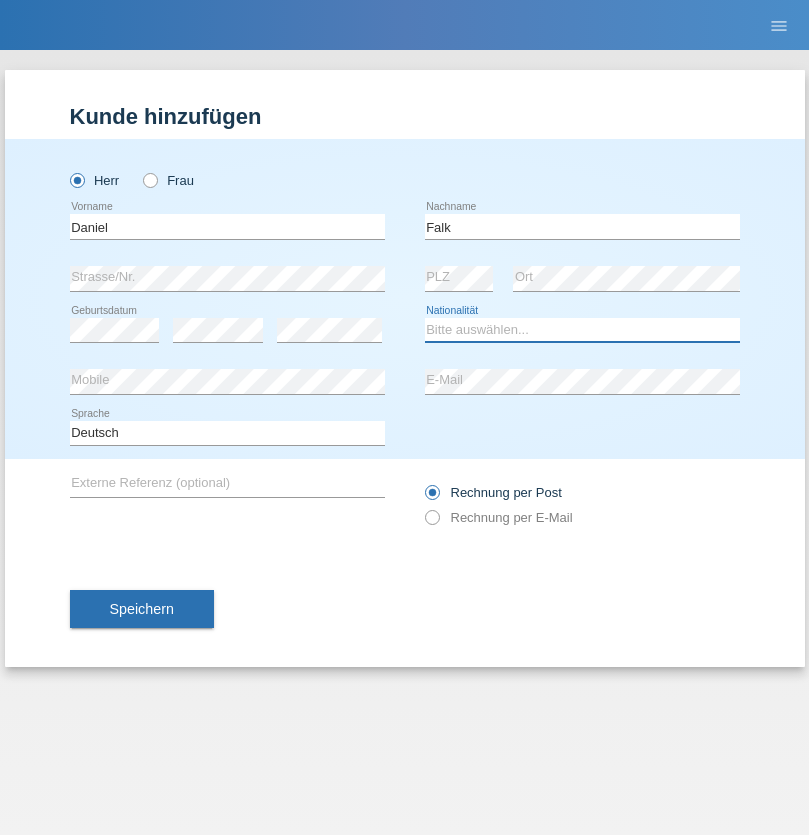 select on "CH" 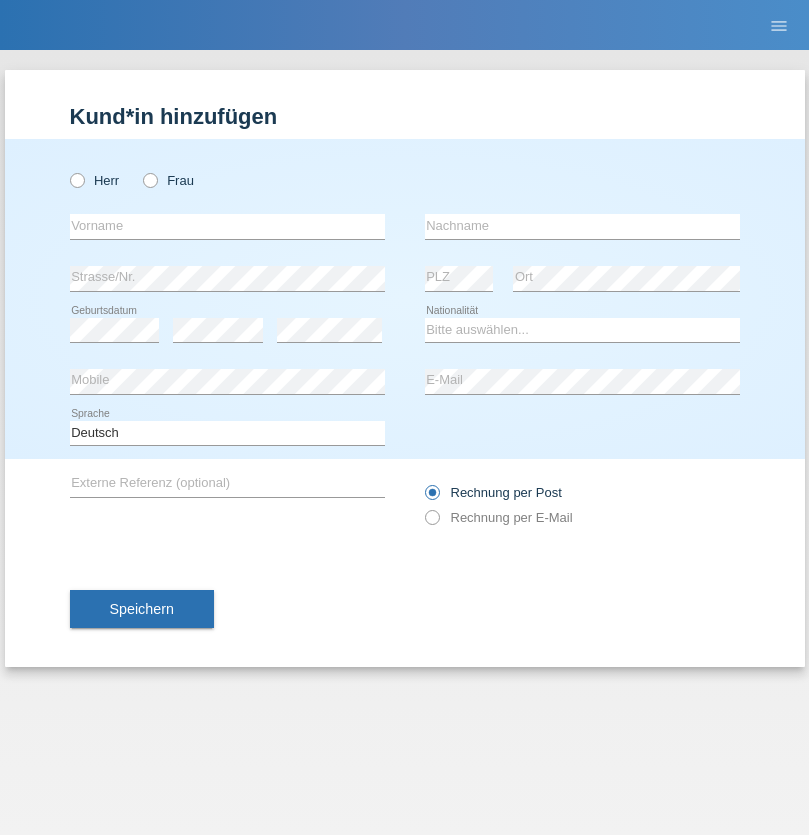 scroll, scrollTop: 0, scrollLeft: 0, axis: both 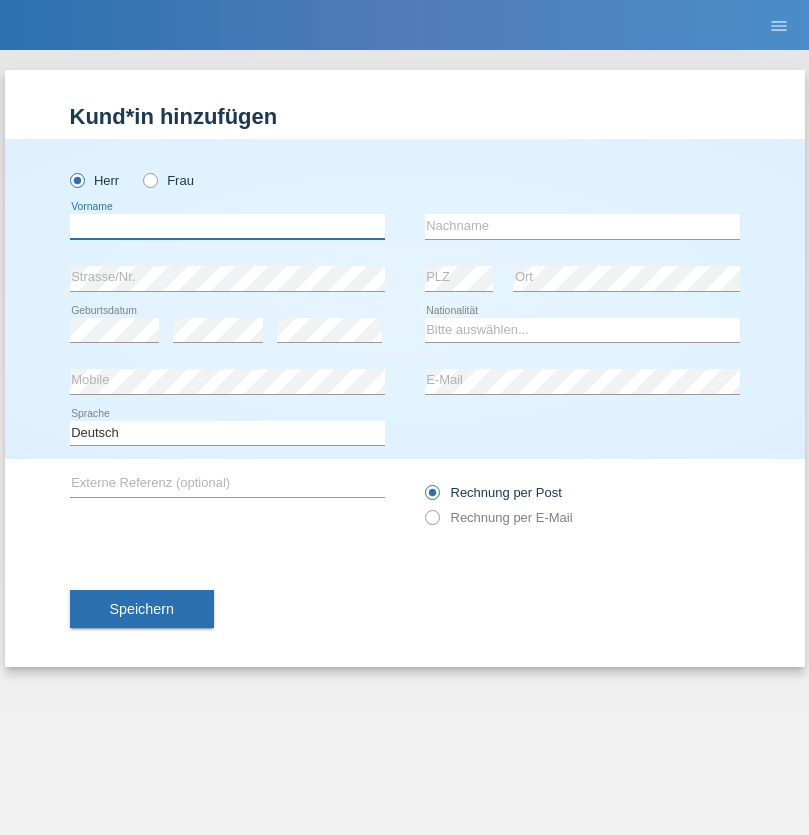 click at bounding box center (227, 226) 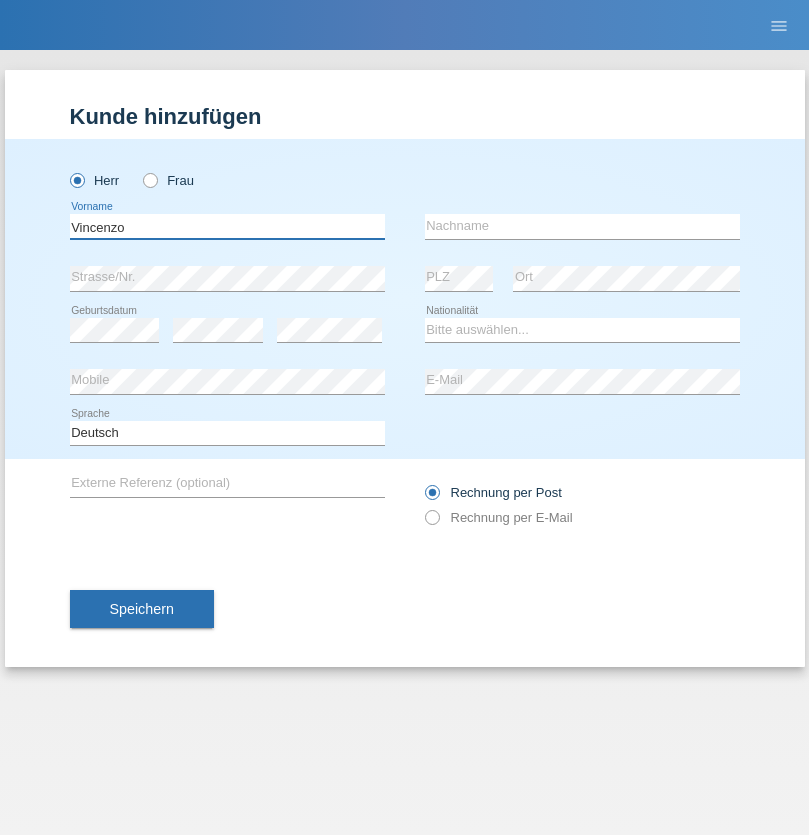 type on "Vincenzo" 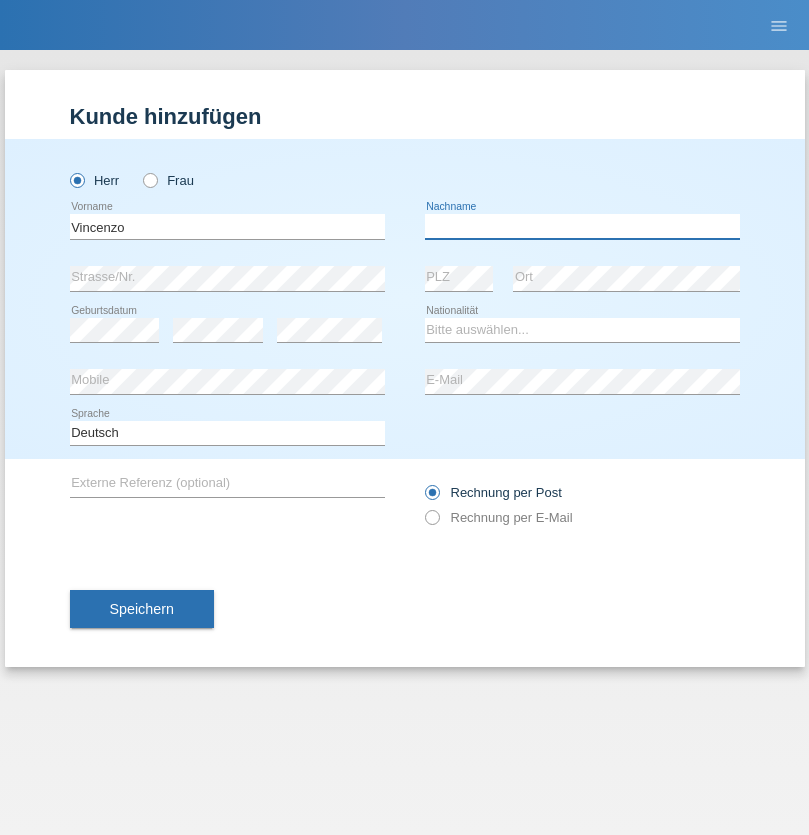 click at bounding box center (582, 226) 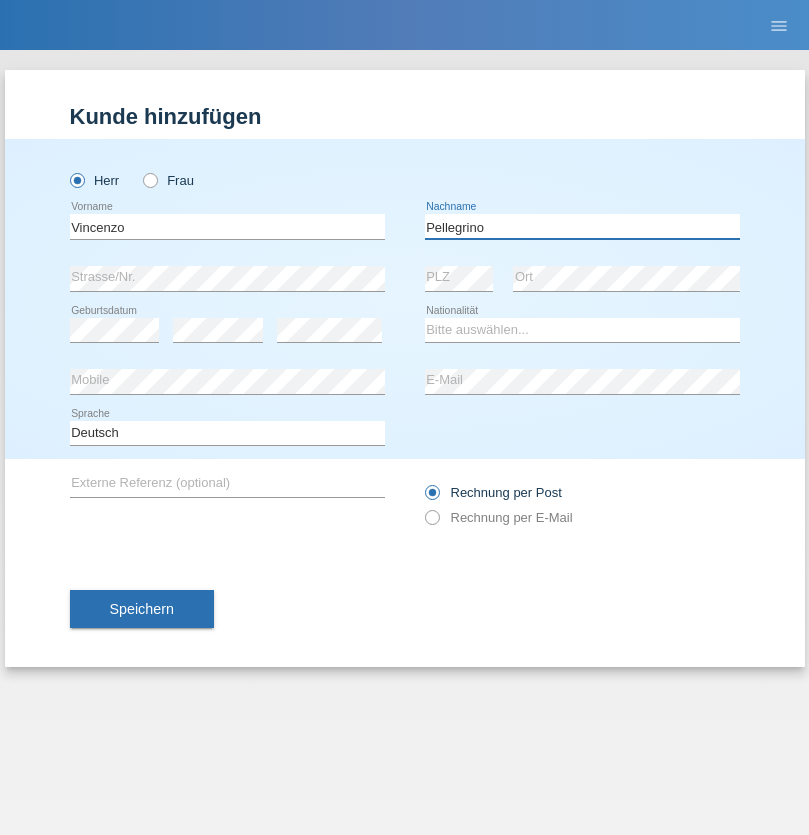 type on "Pellegrino" 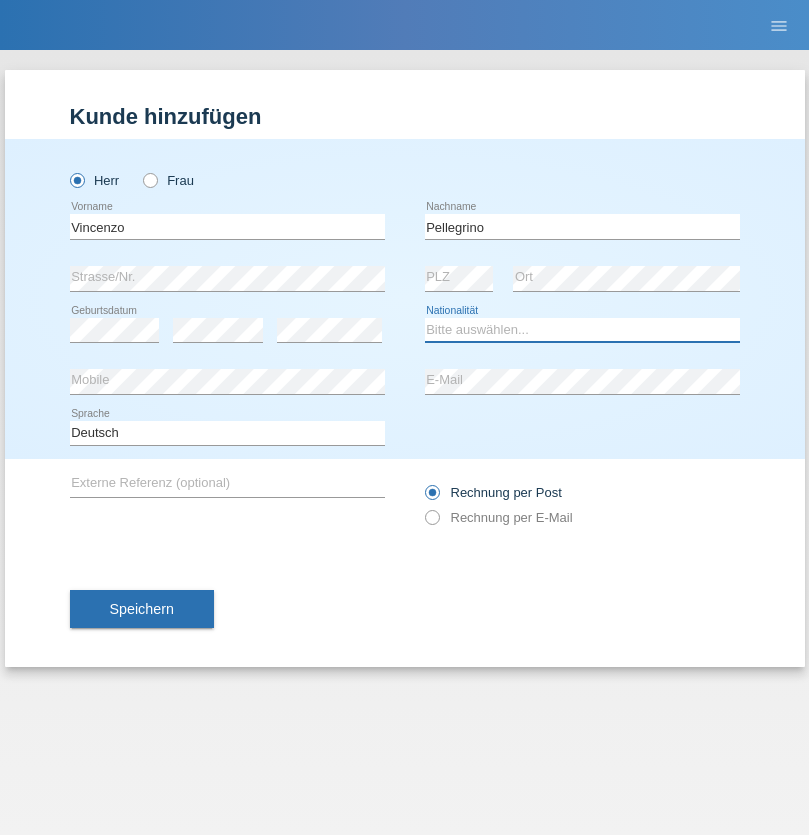 select on "IT" 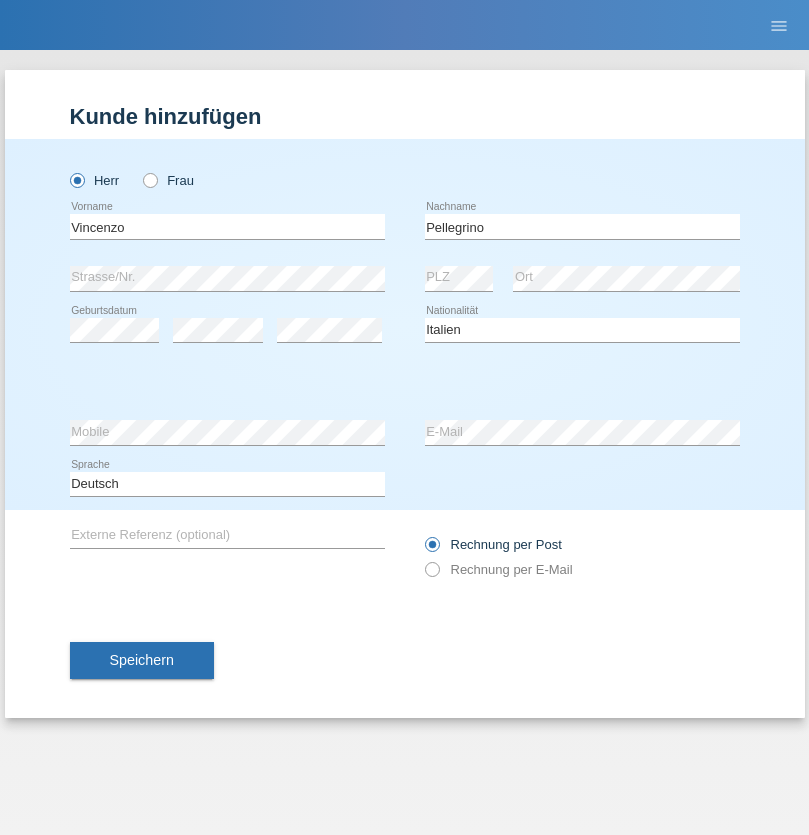 select on "C" 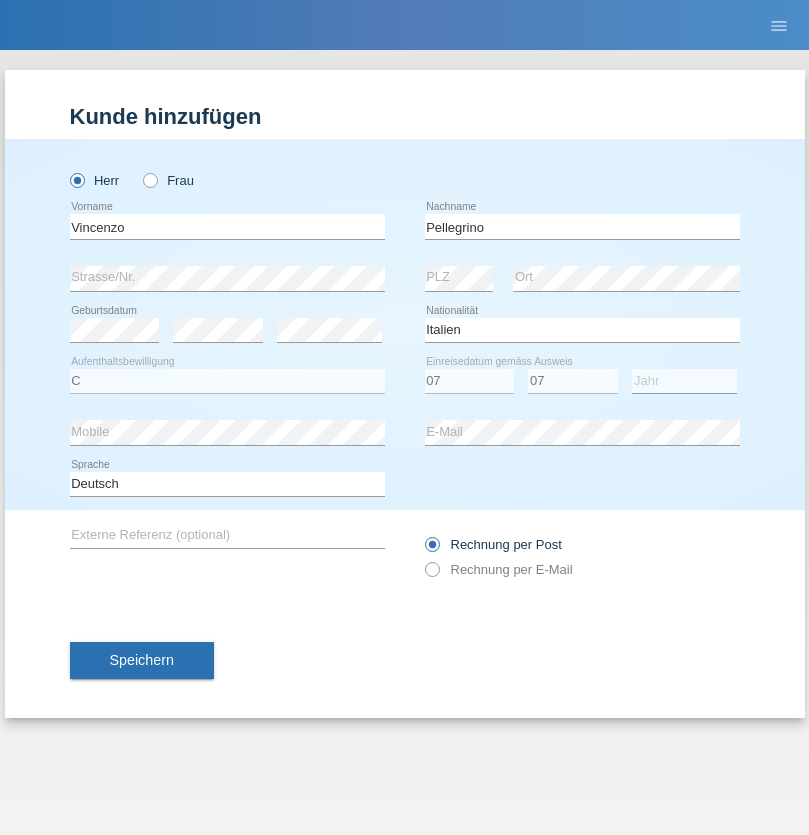 select on "2021" 